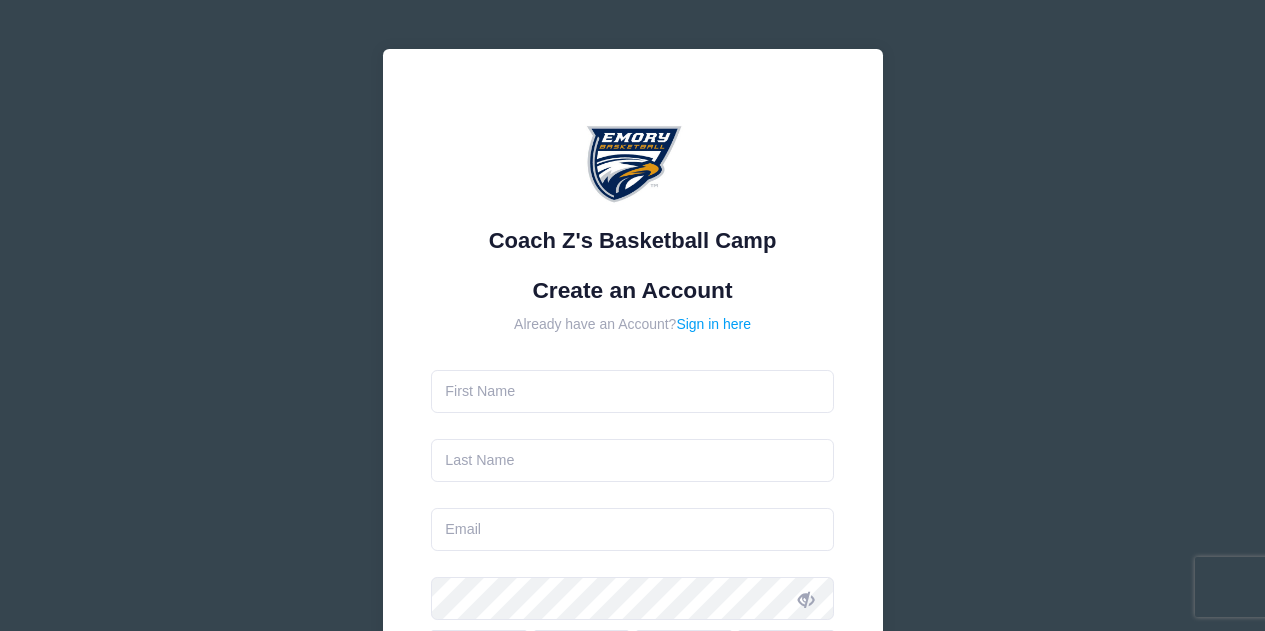 scroll, scrollTop: 0, scrollLeft: 0, axis: both 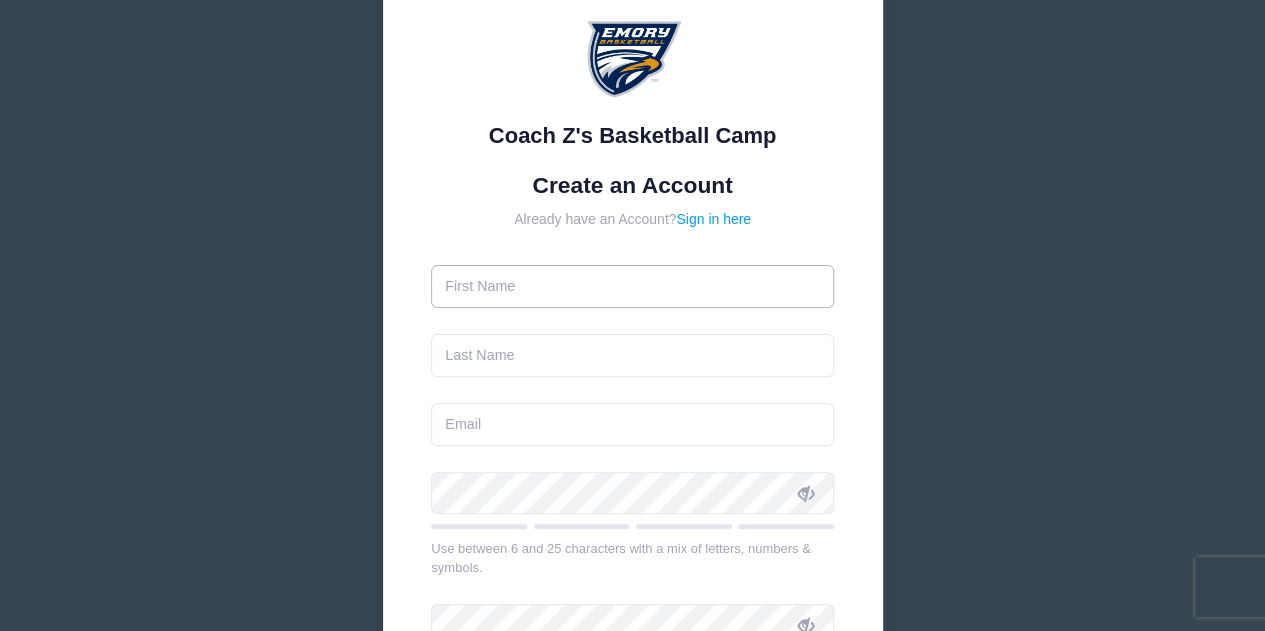 click at bounding box center (632, 286) 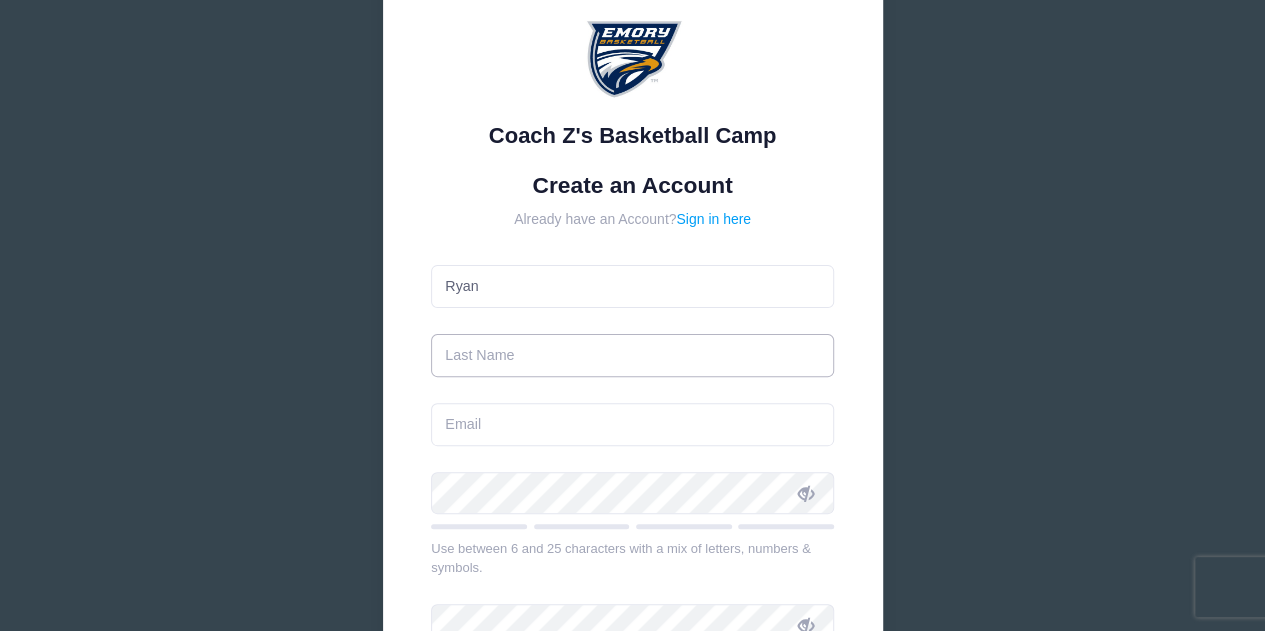 type on "[LAST]" 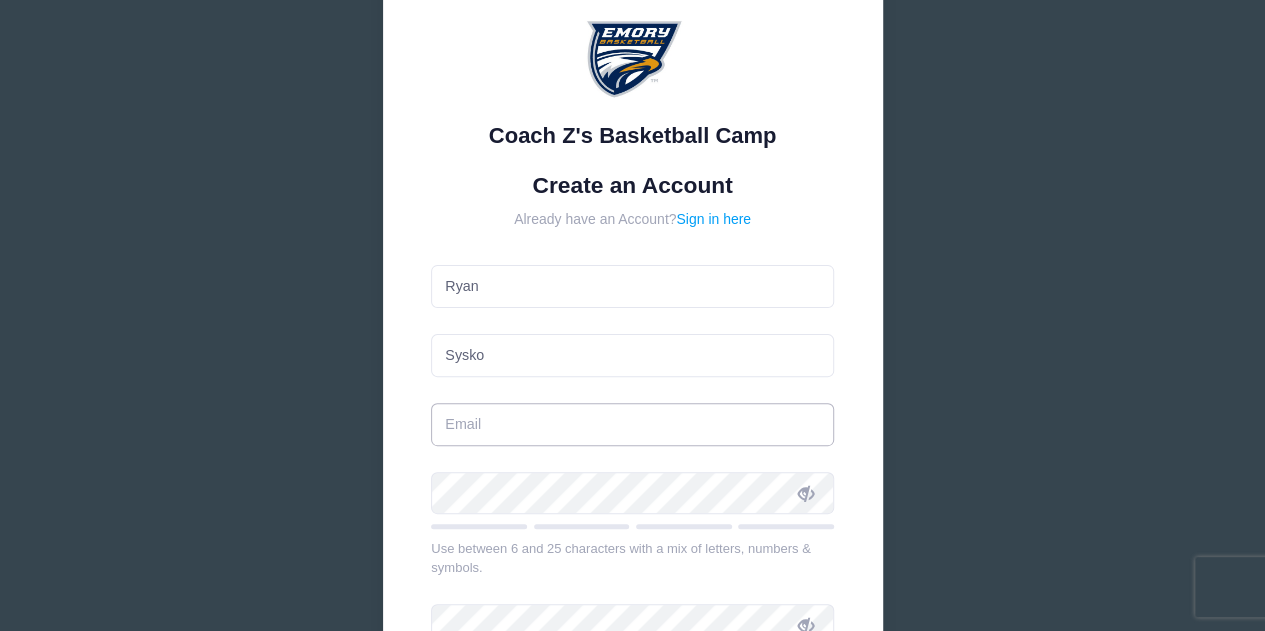 type on "rsysko@amalgamrx.com" 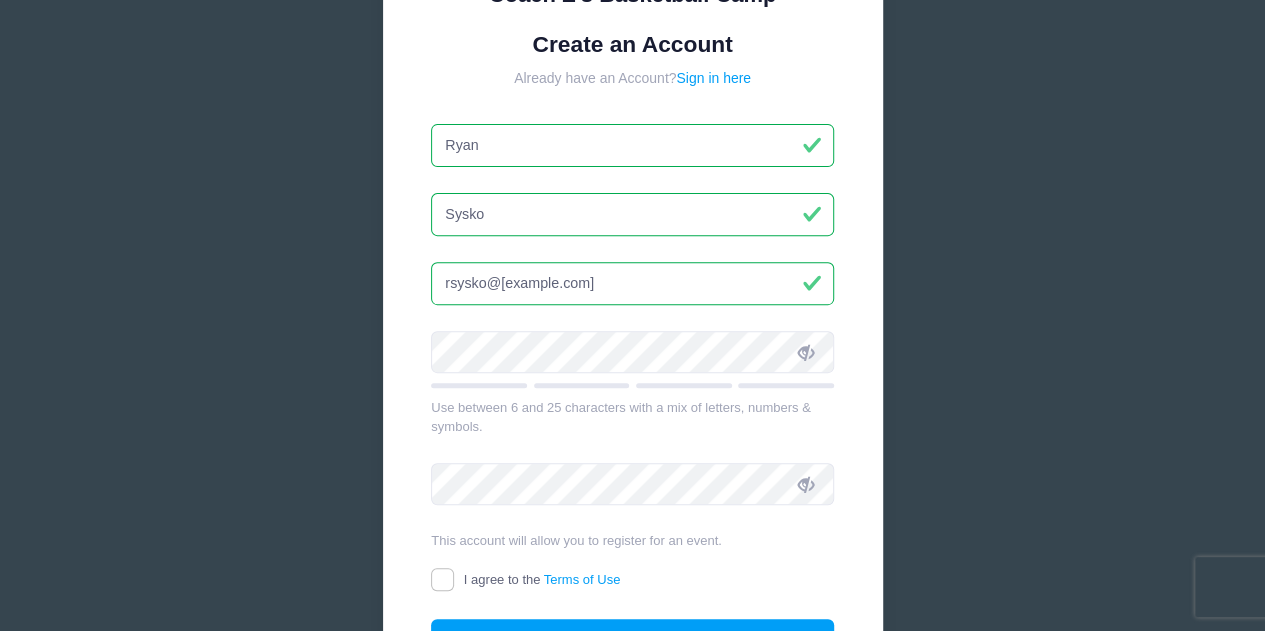 scroll, scrollTop: 263, scrollLeft: 0, axis: vertical 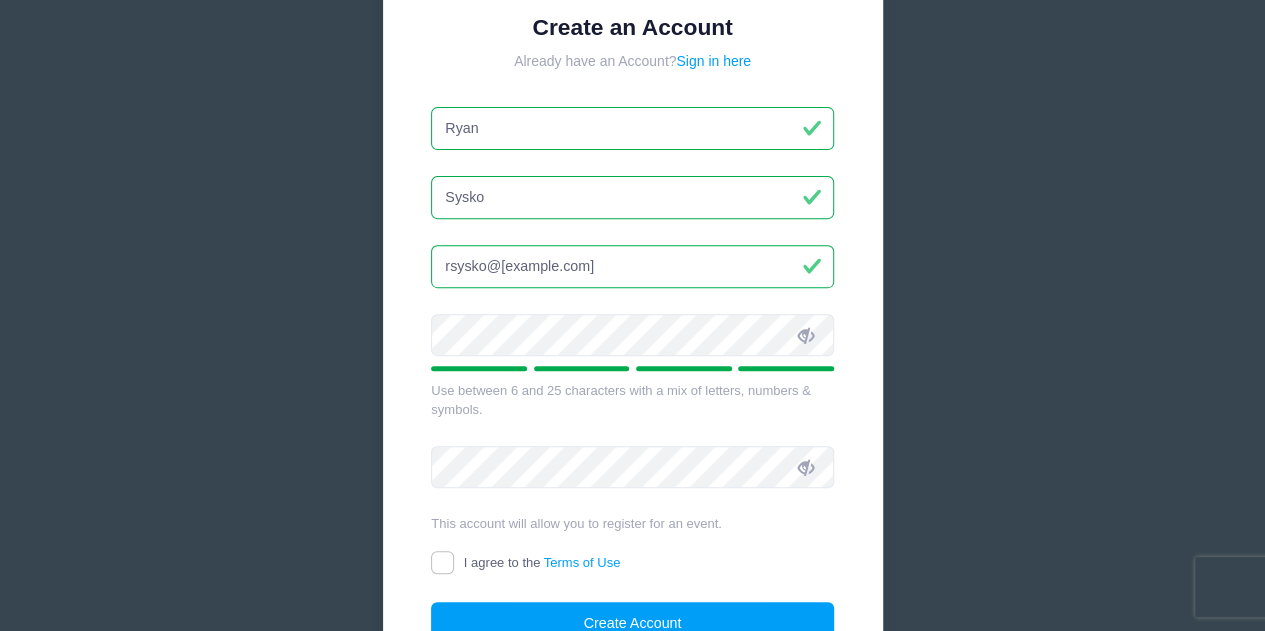 click at bounding box center [806, 336] 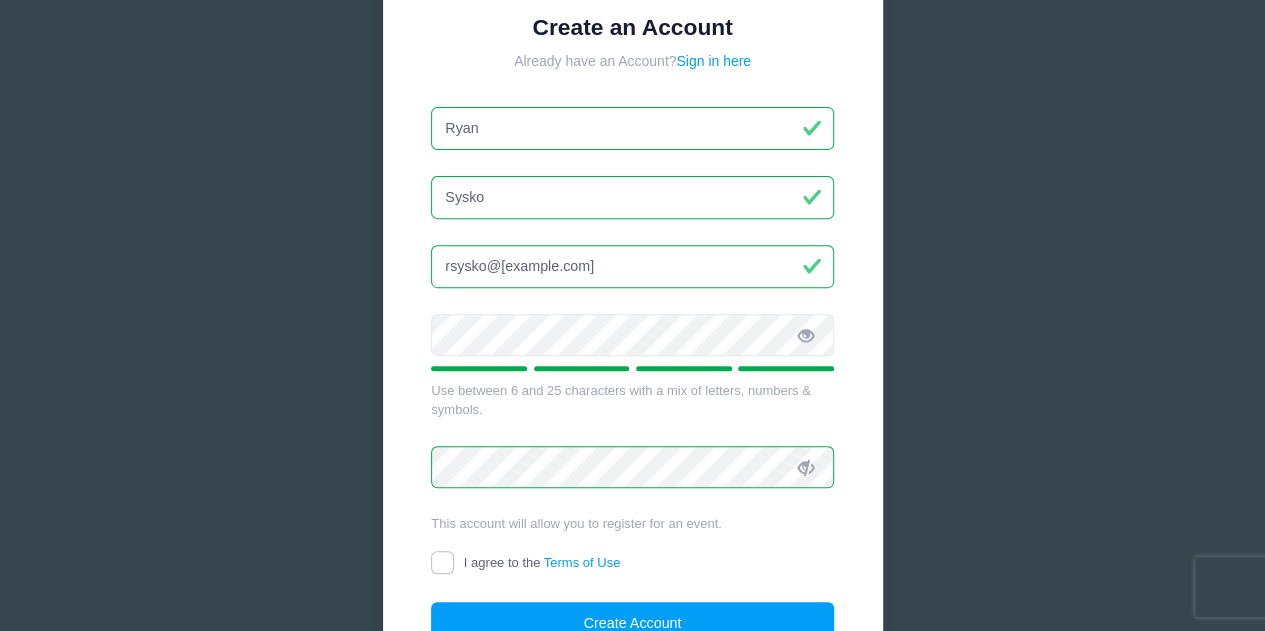 scroll, scrollTop: 453, scrollLeft: 0, axis: vertical 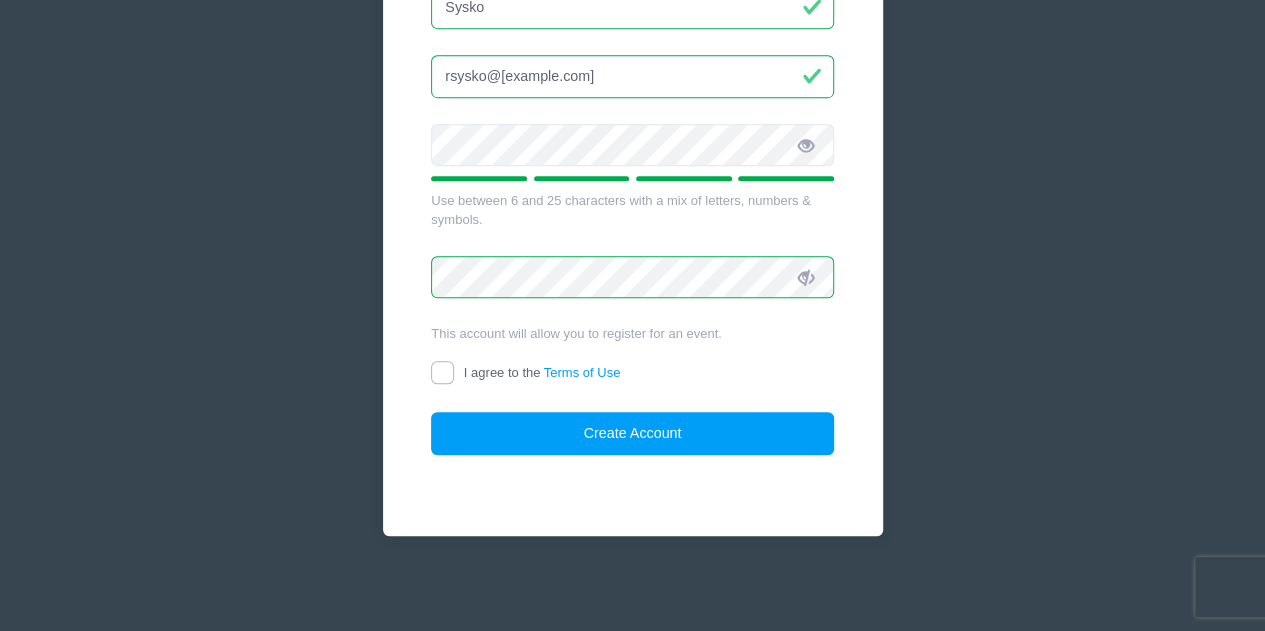 click on "I agree to the
Terms of Use" at bounding box center [442, 372] 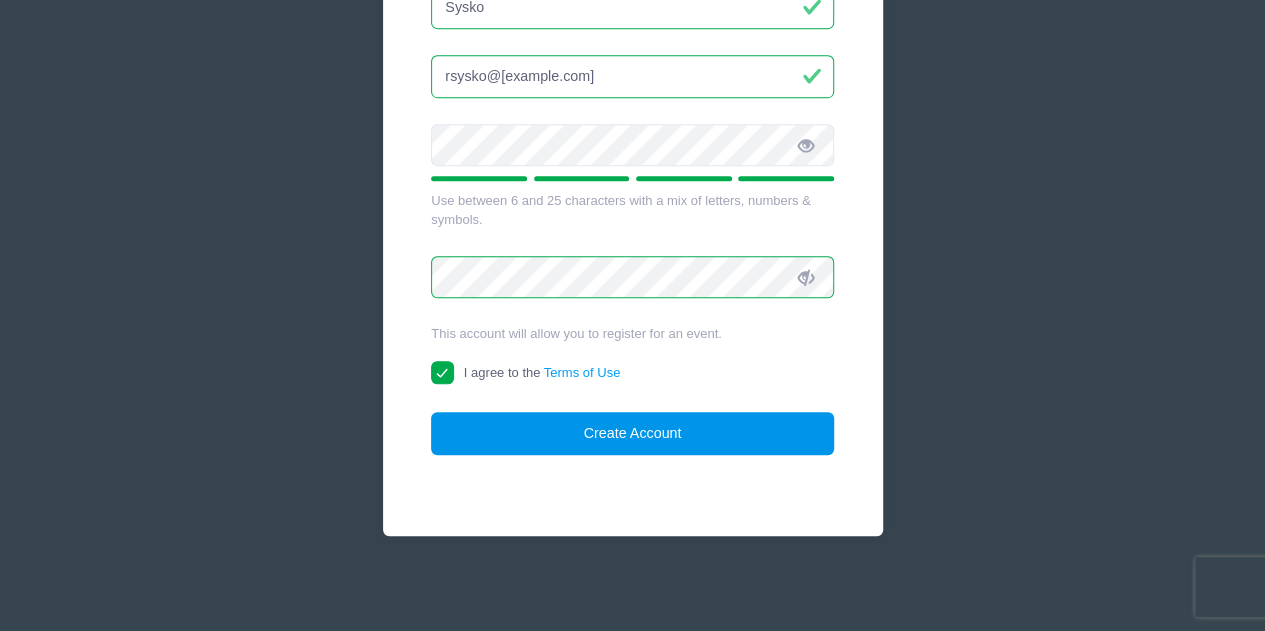 click on "Create Account" at bounding box center [632, 433] 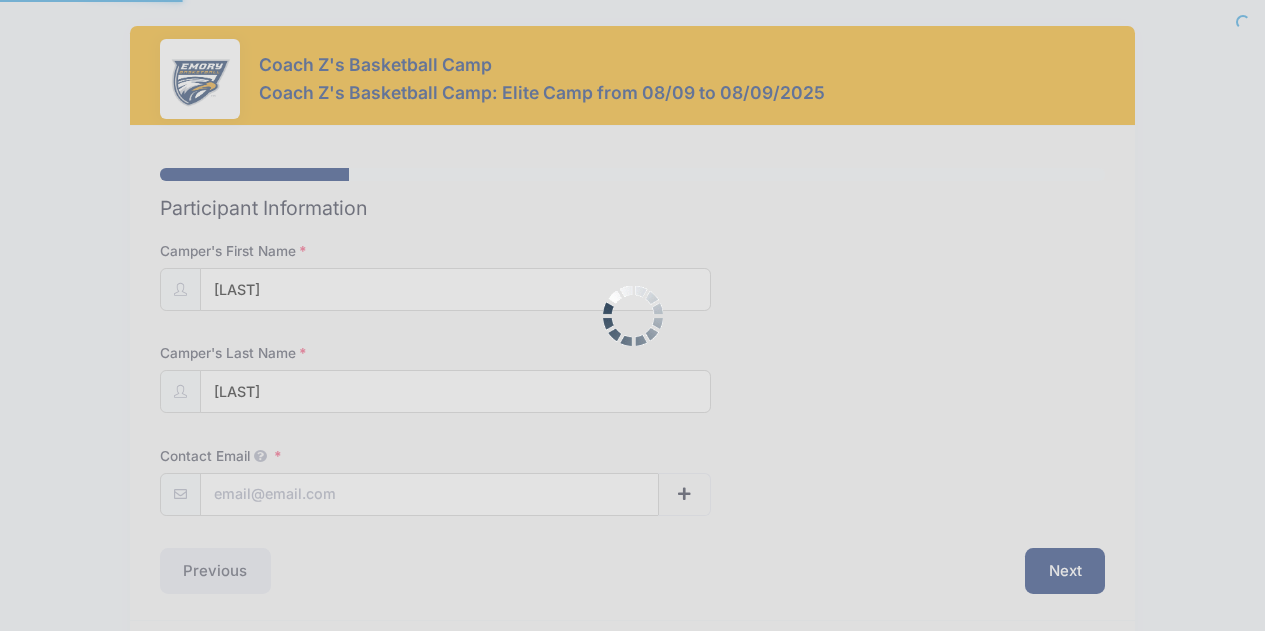 scroll, scrollTop: 0, scrollLeft: 0, axis: both 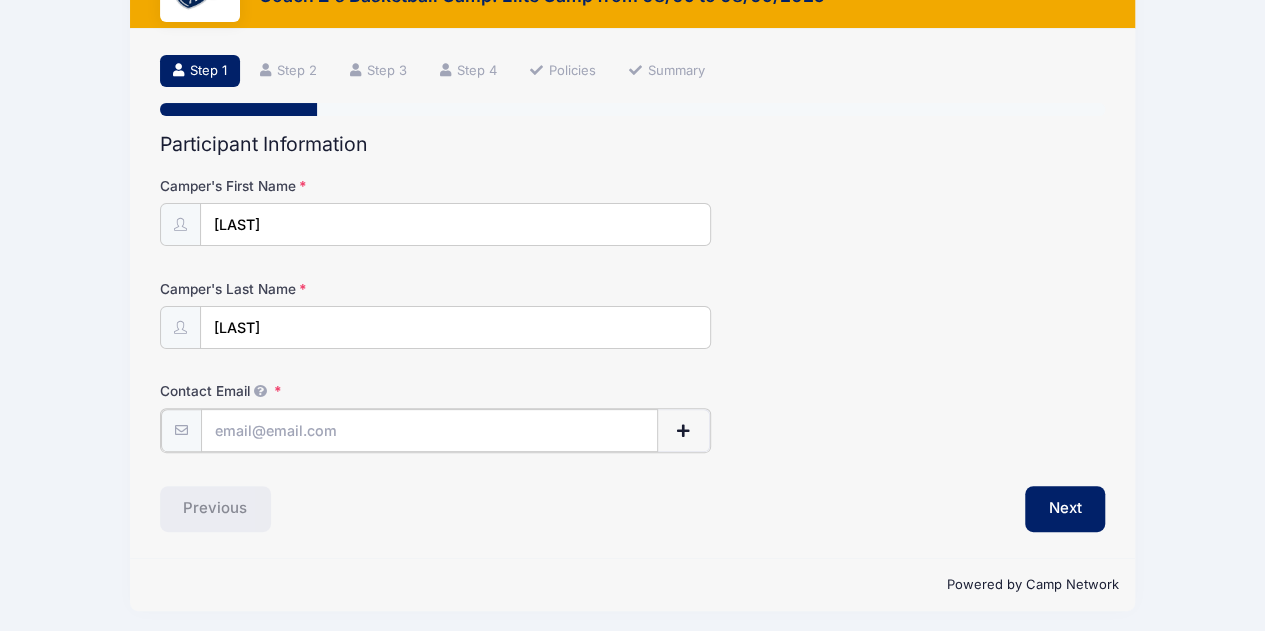 click on "Contact Email" at bounding box center (430, 430) 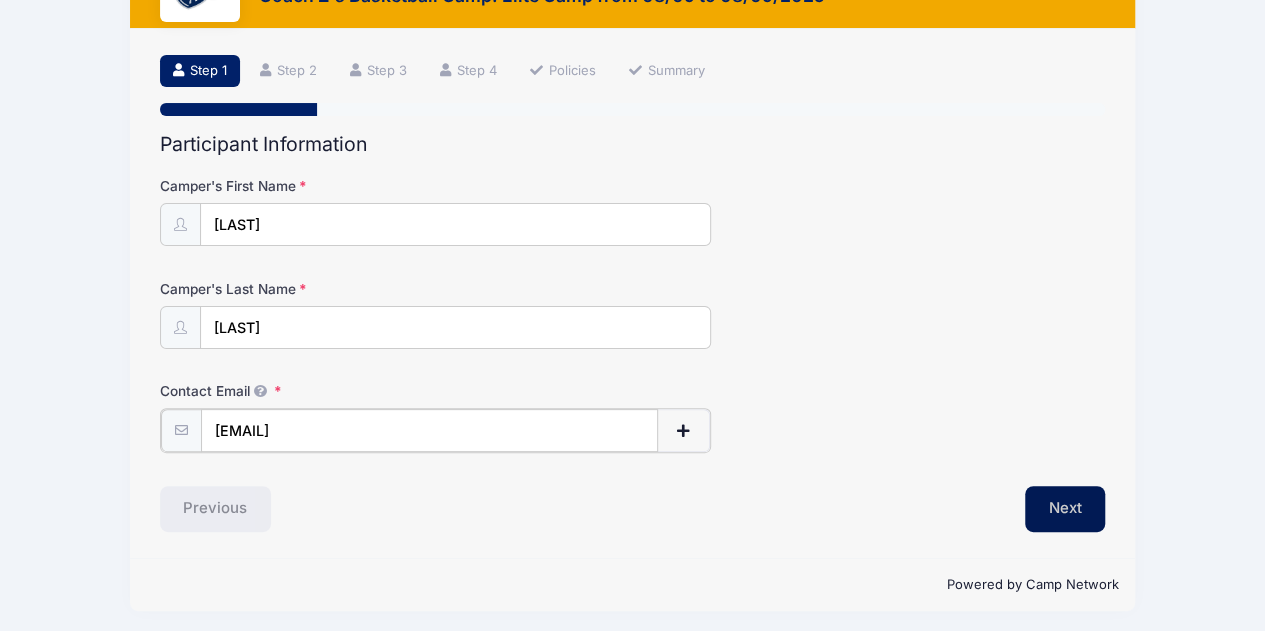type on "[EMAIL]" 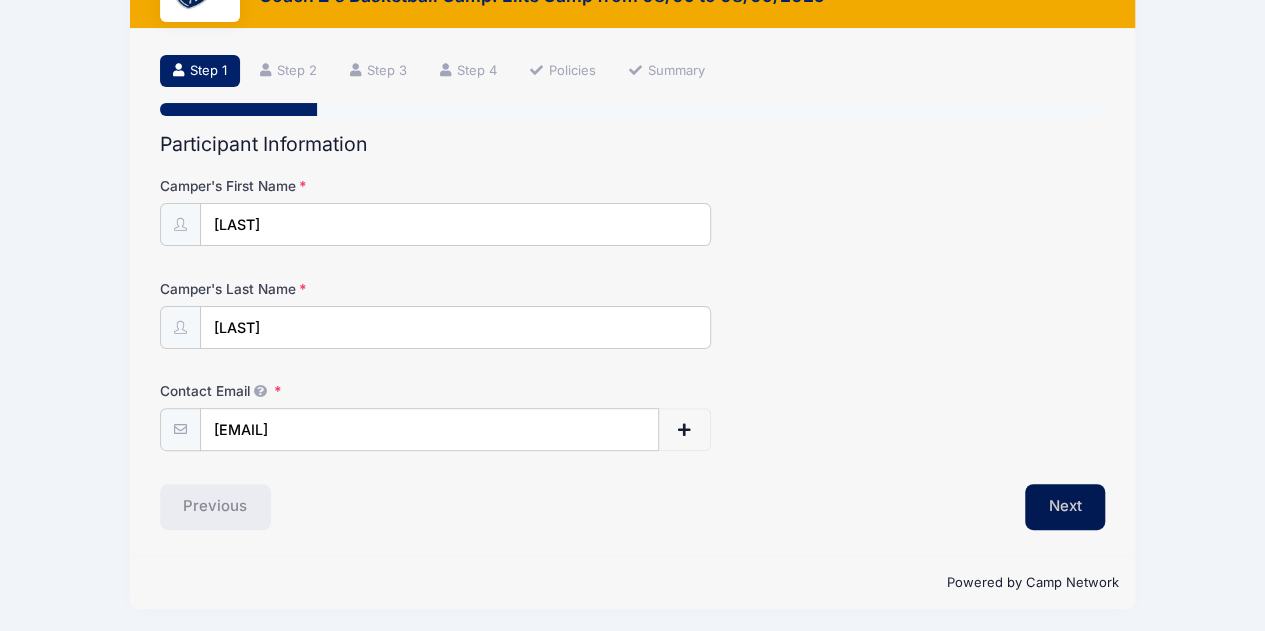 click on "Next" at bounding box center [1065, 507] 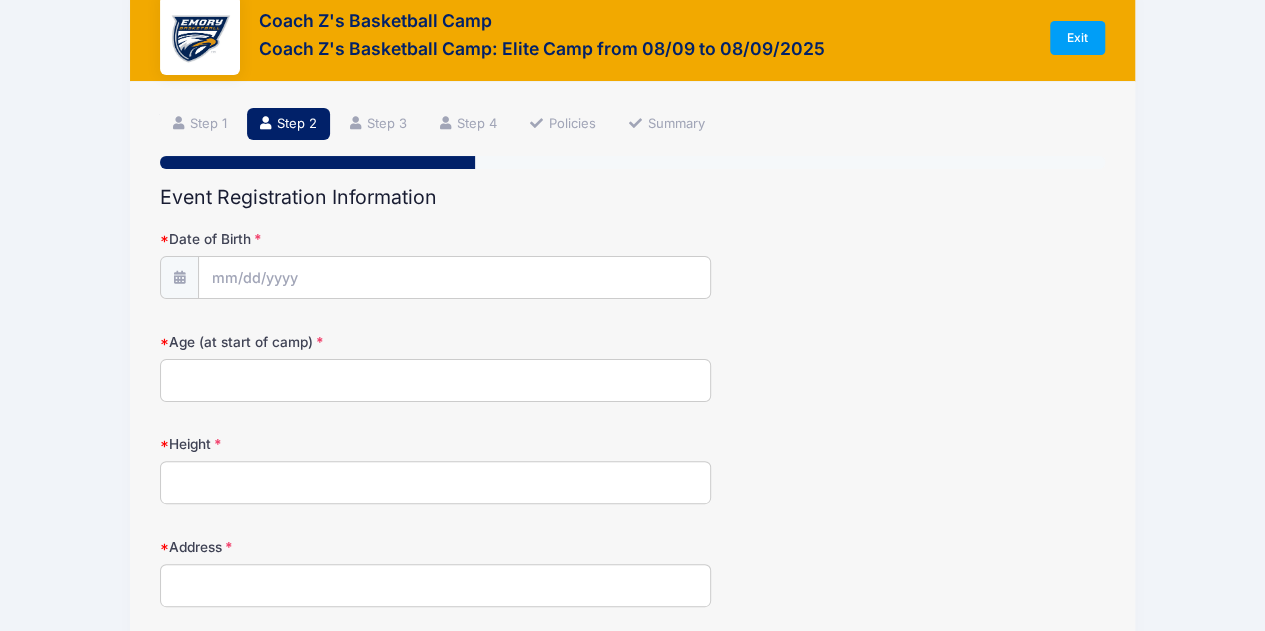 scroll, scrollTop: 0, scrollLeft: 0, axis: both 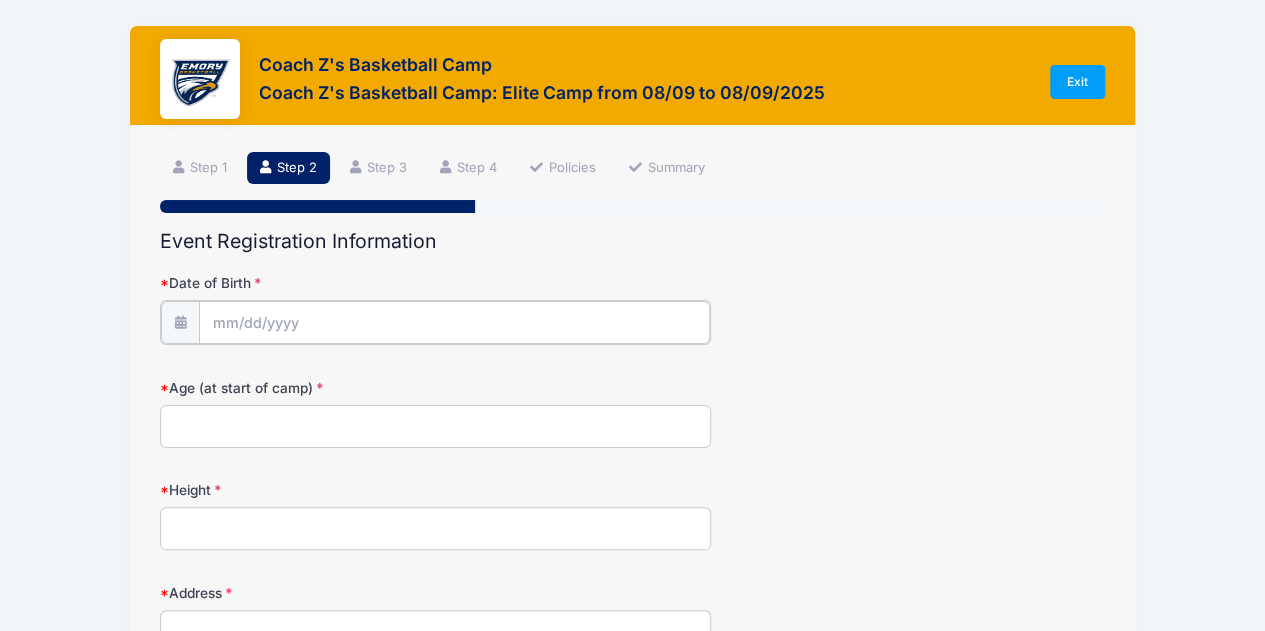 click on "Date of Birth" at bounding box center [455, 322] 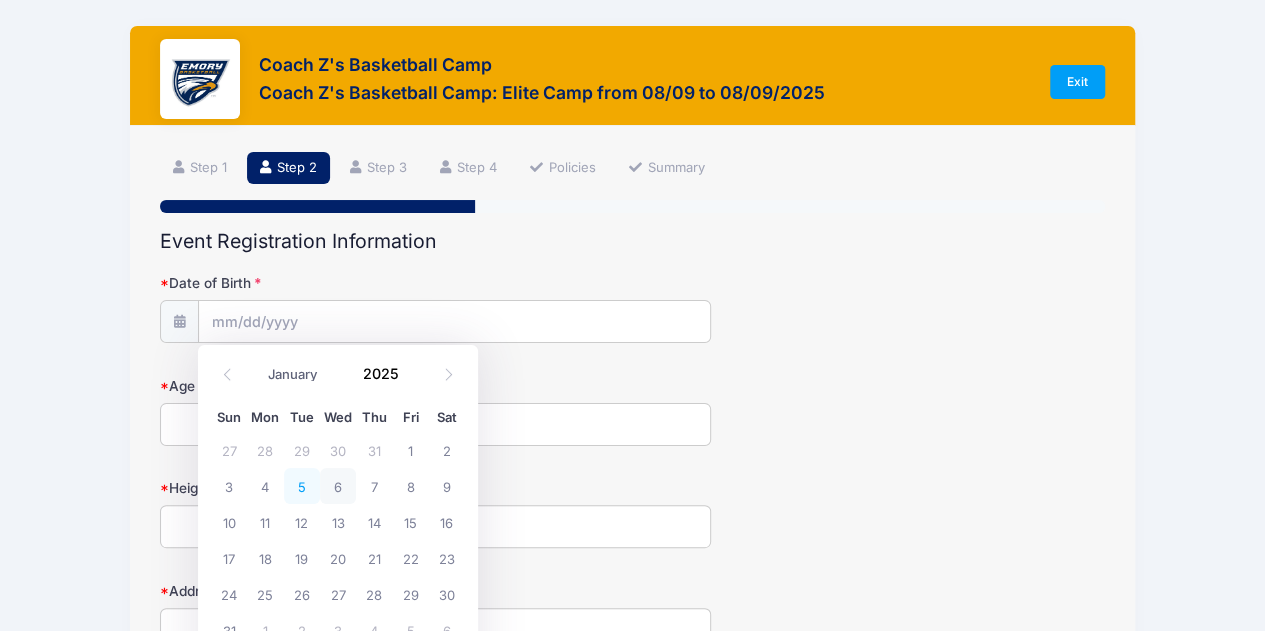click on "5" at bounding box center (302, 486) 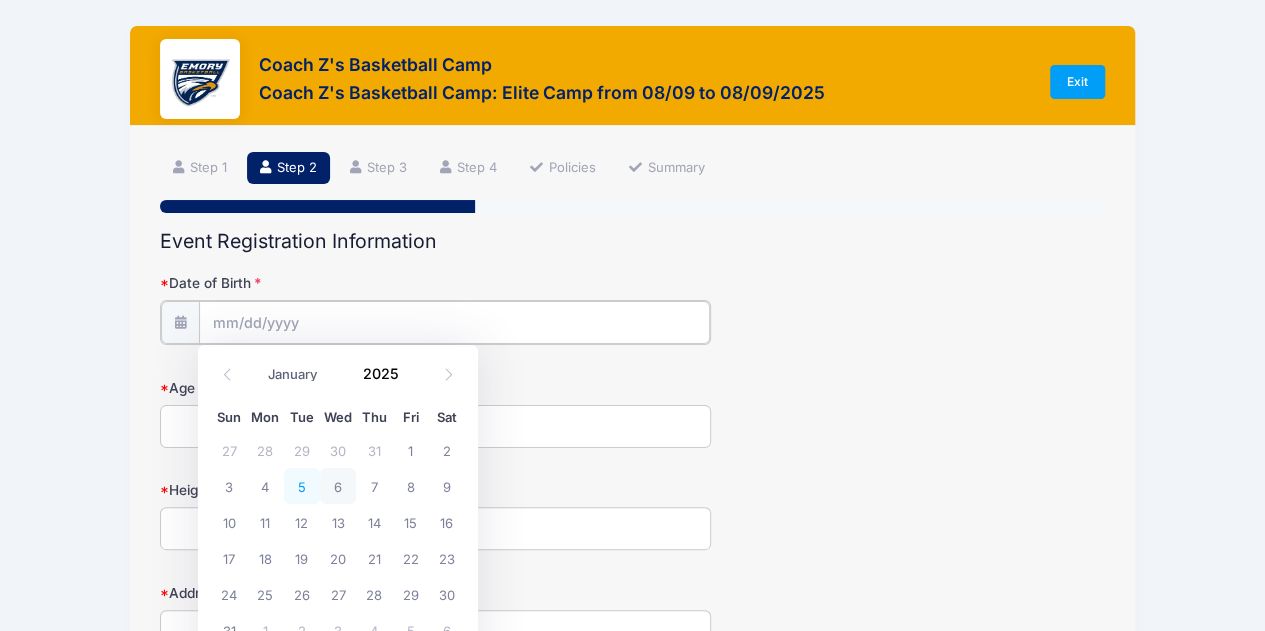 type on "[DATE]" 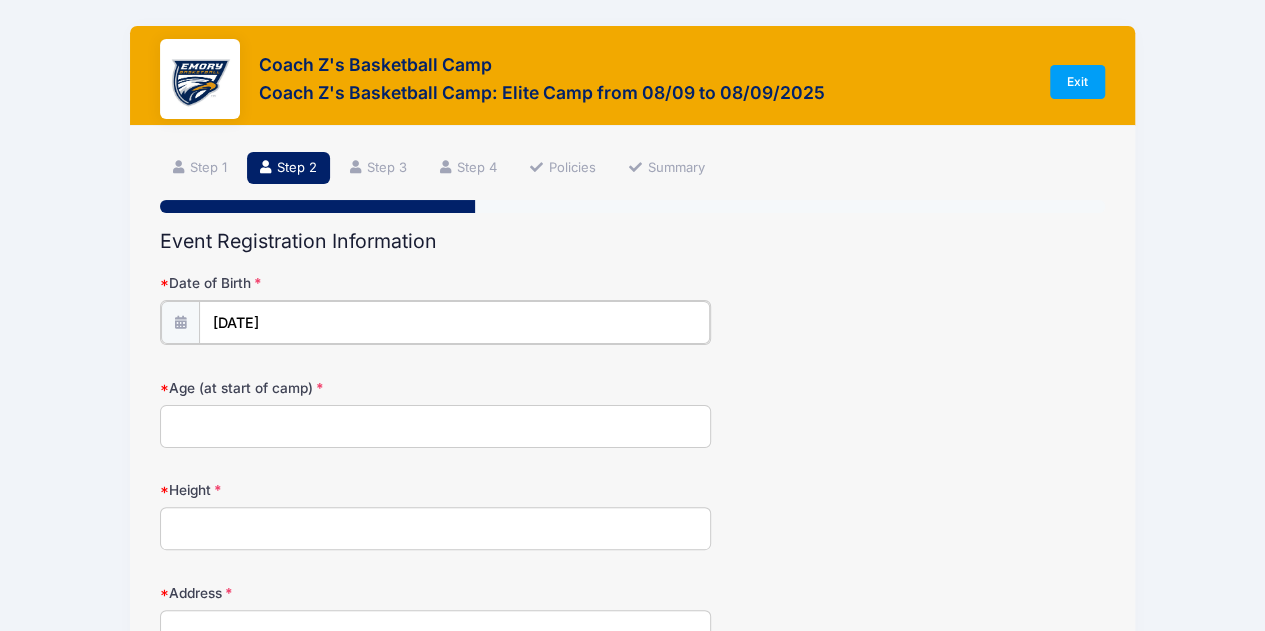 click on "[DATE]" at bounding box center (455, 322) 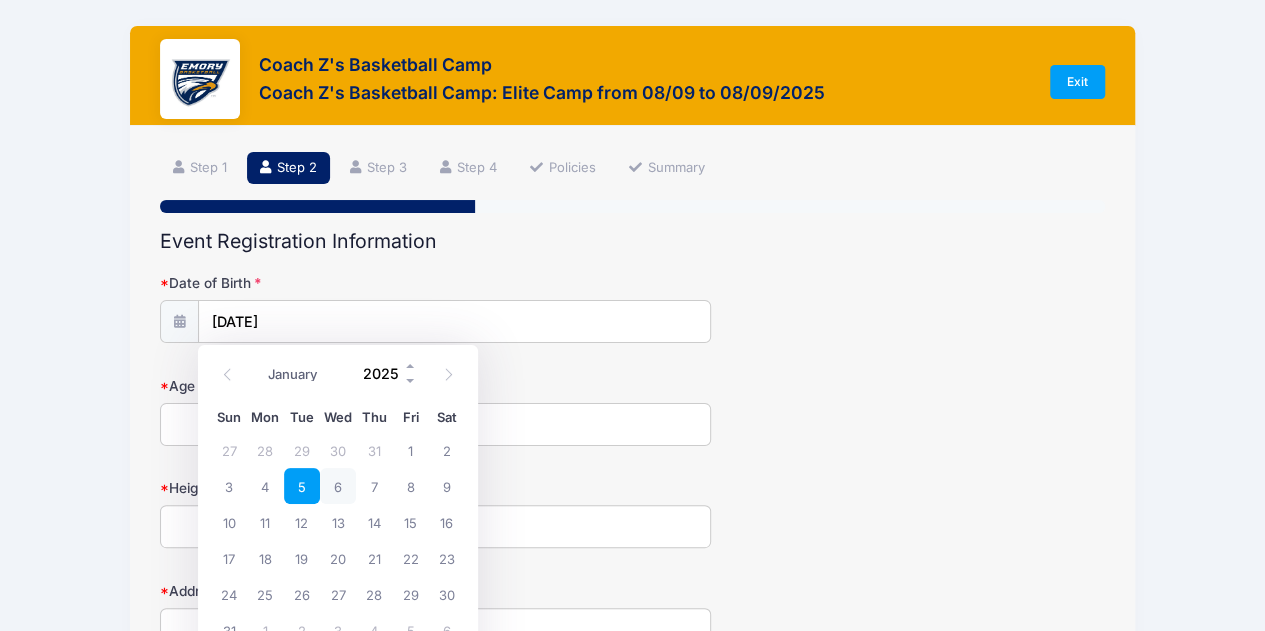 click on "2025" at bounding box center [385, 374] 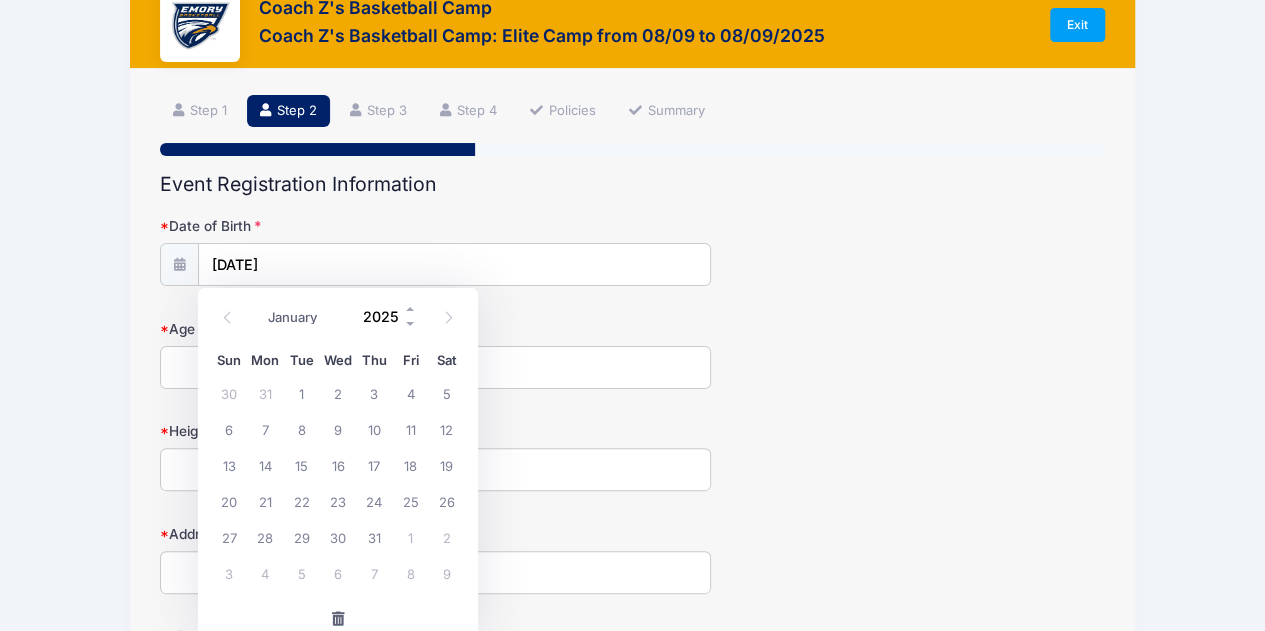 scroll, scrollTop: 60, scrollLeft: 0, axis: vertical 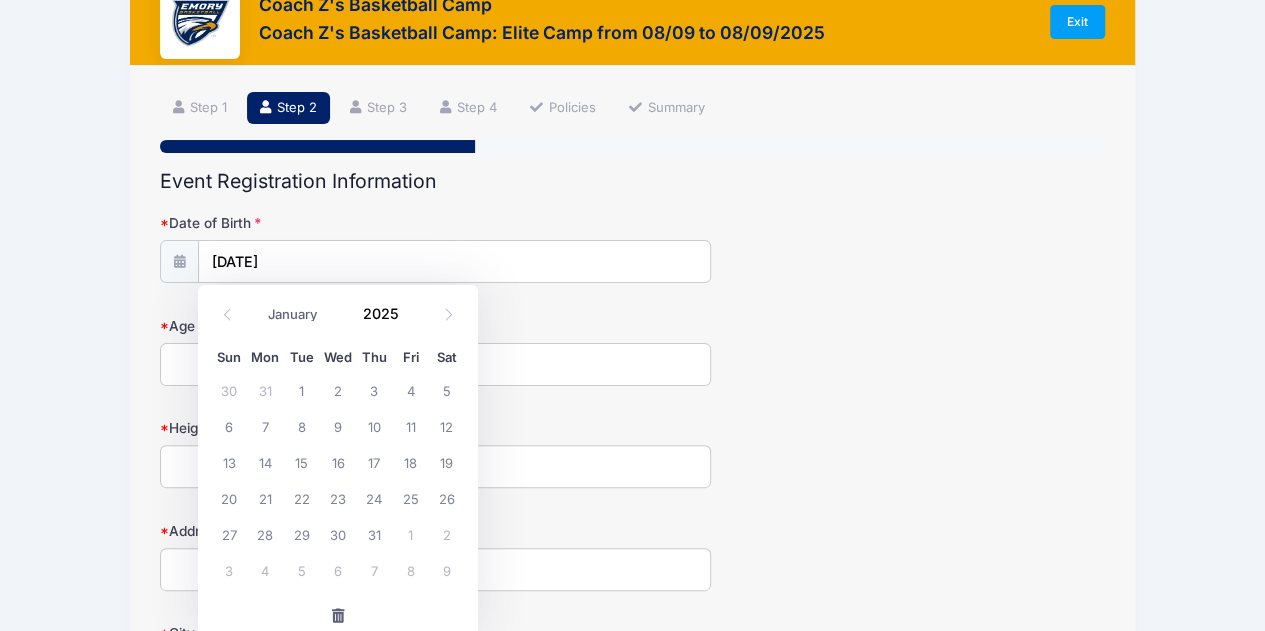 click on "Age (at start of camp)" at bounding box center (633, 351) 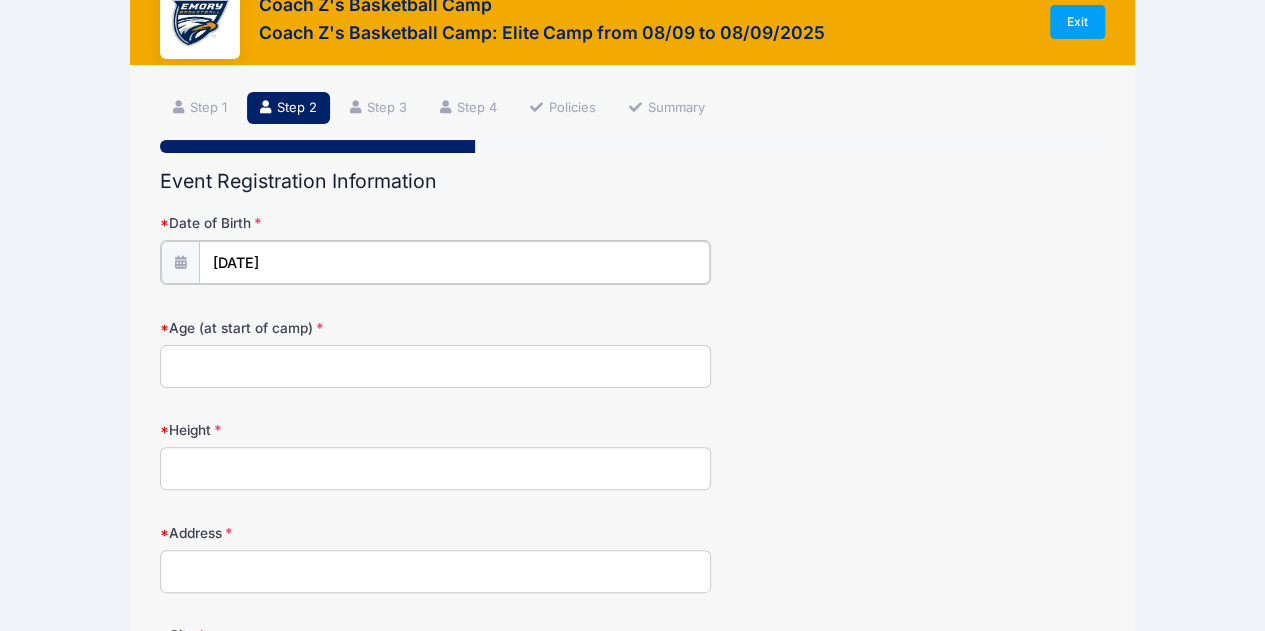 click on "[DATE]" at bounding box center (455, 262) 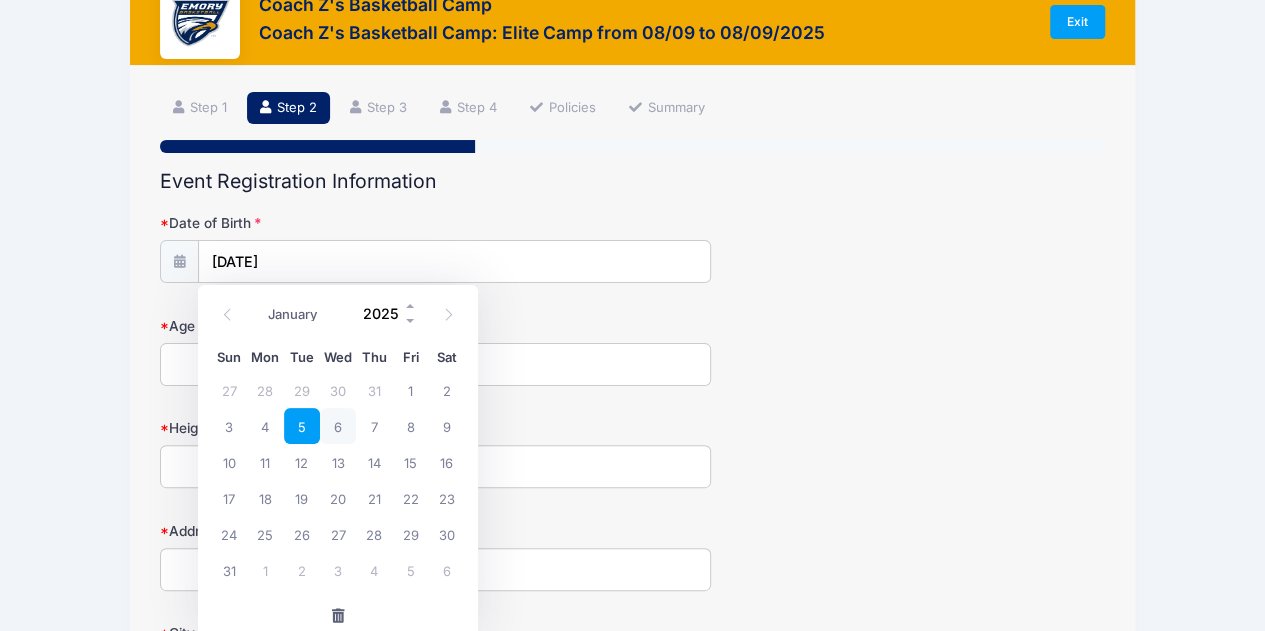 click on "2025" at bounding box center (385, 314) 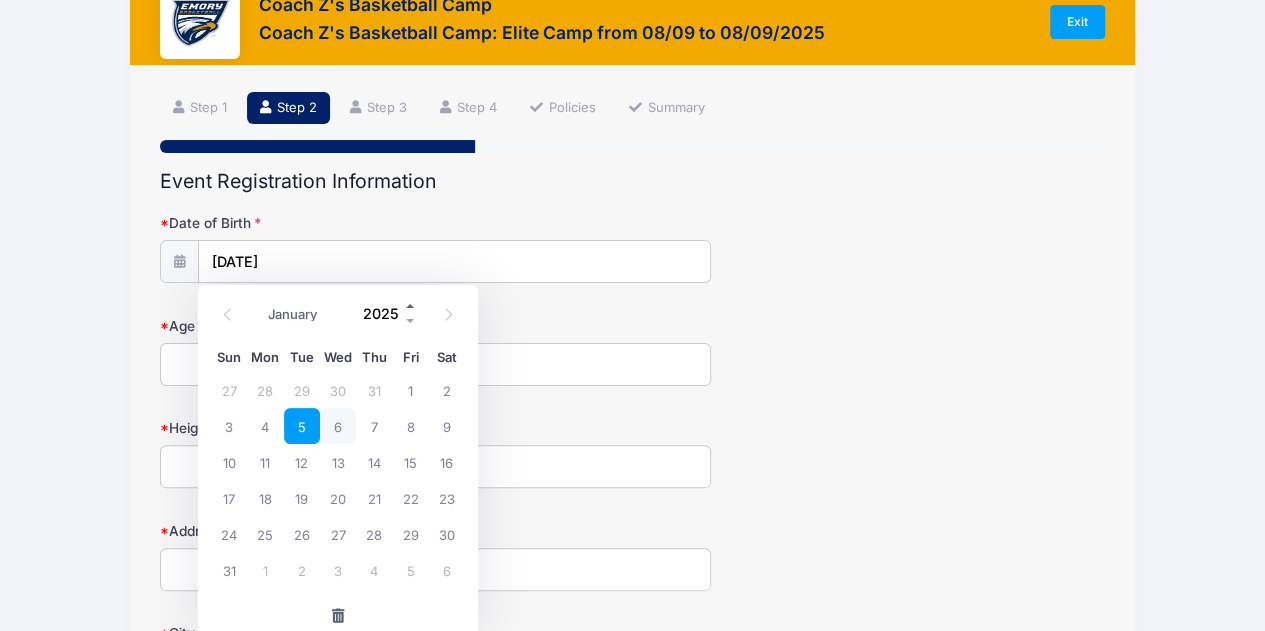 click at bounding box center [411, 306] 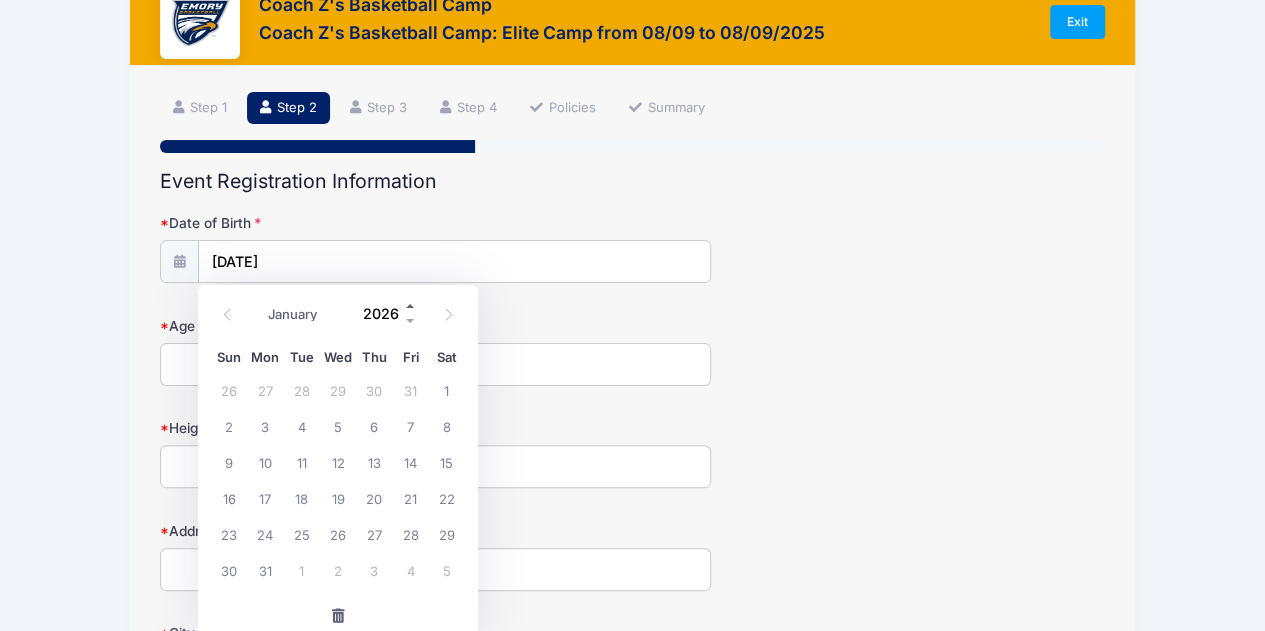 click at bounding box center [411, 306] 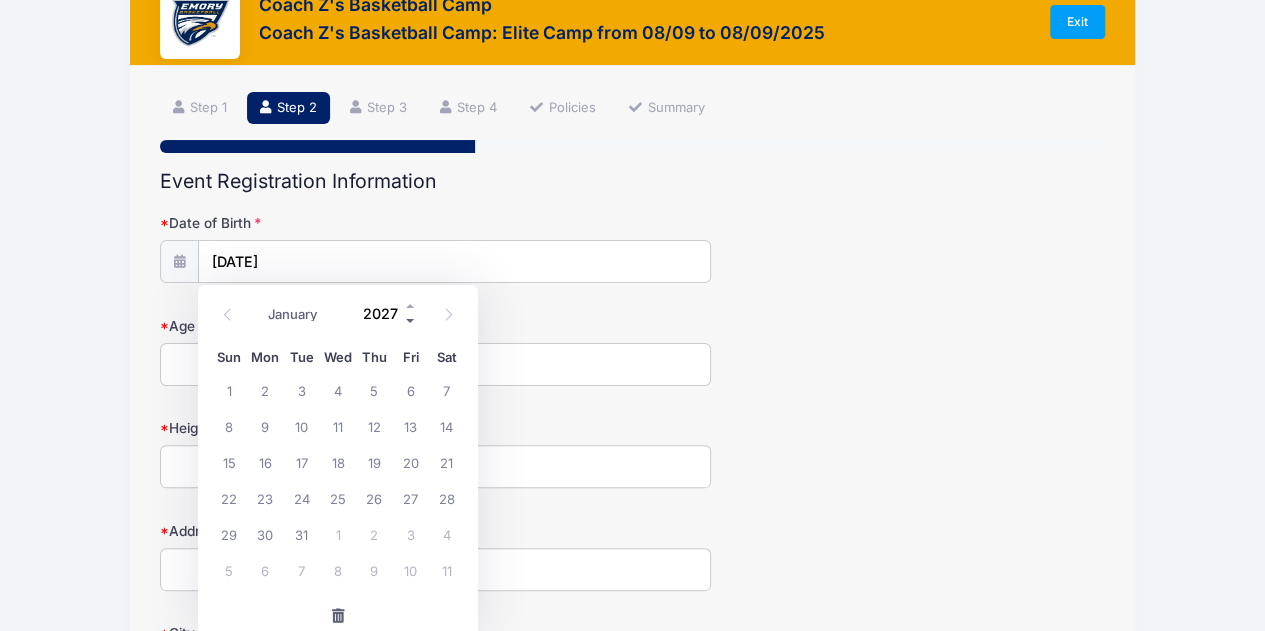 click at bounding box center [411, 321] 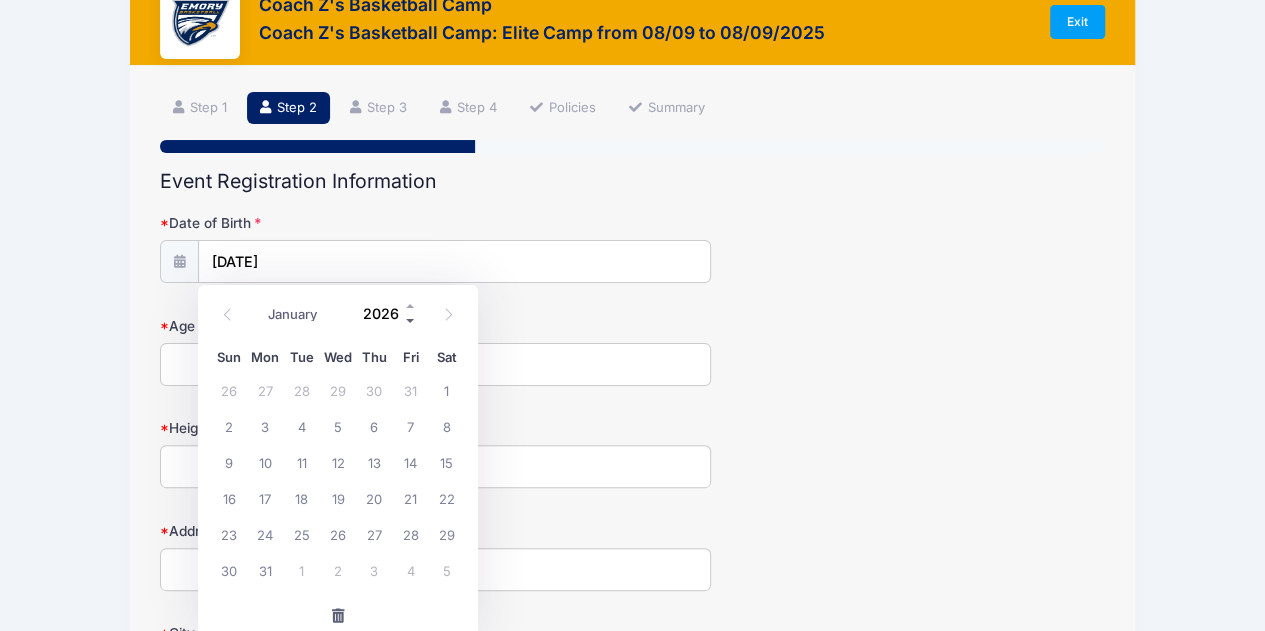click at bounding box center [411, 321] 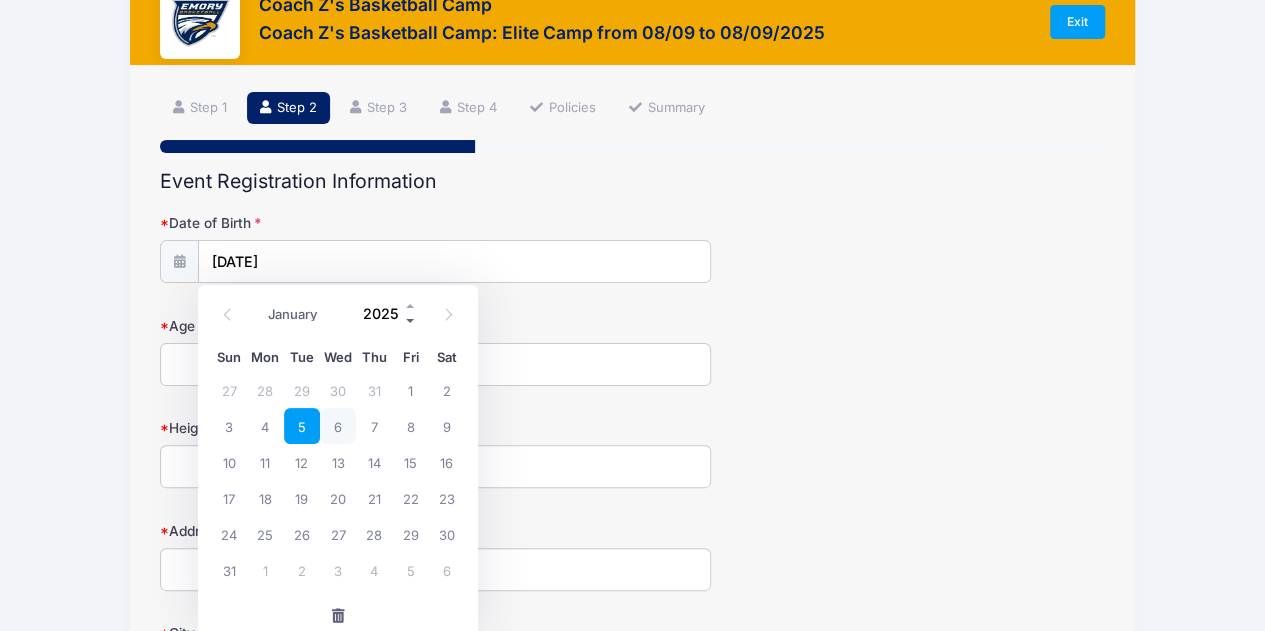 click at bounding box center [411, 321] 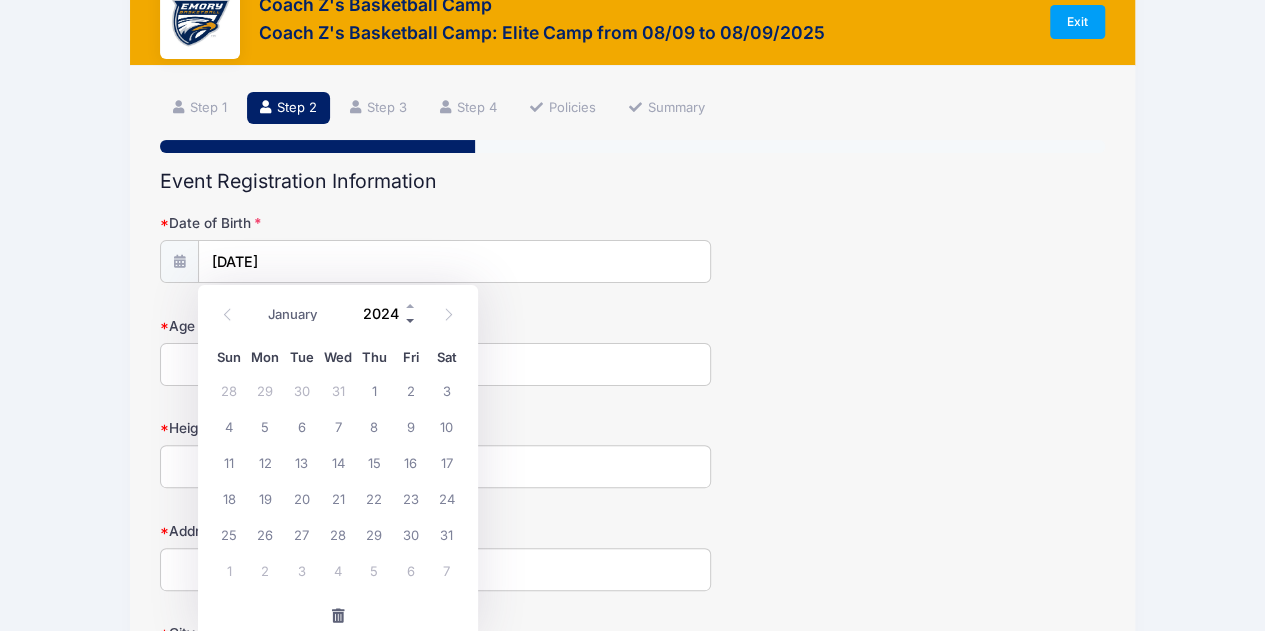 click at bounding box center (411, 321) 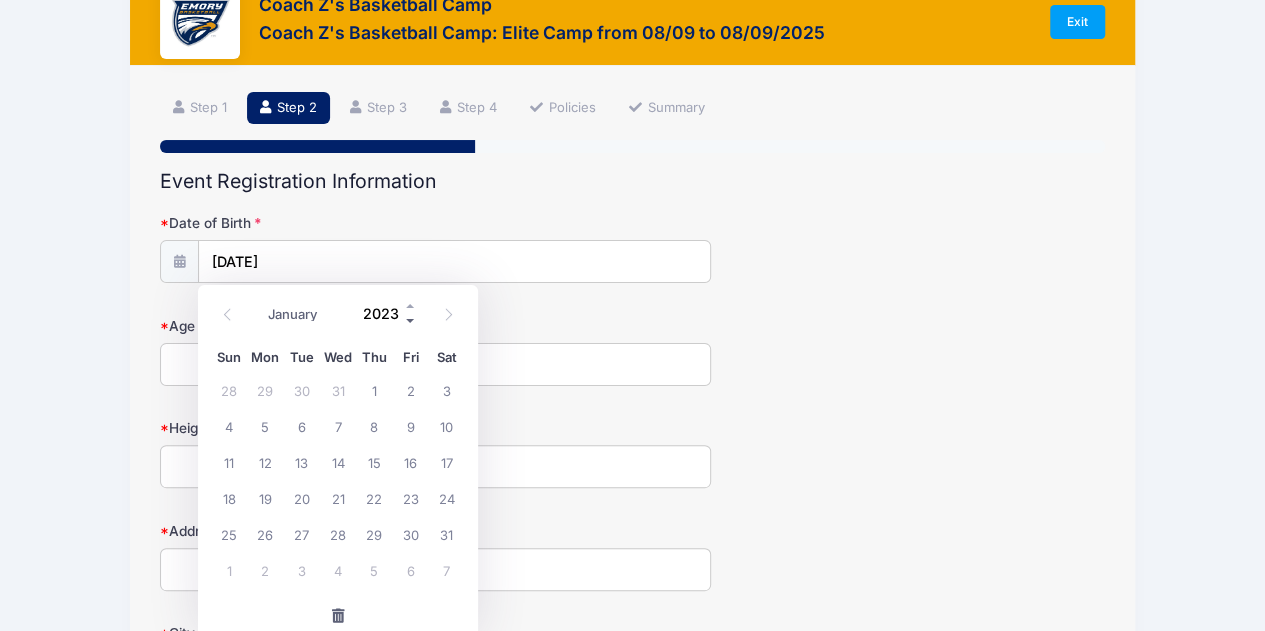 click at bounding box center (411, 321) 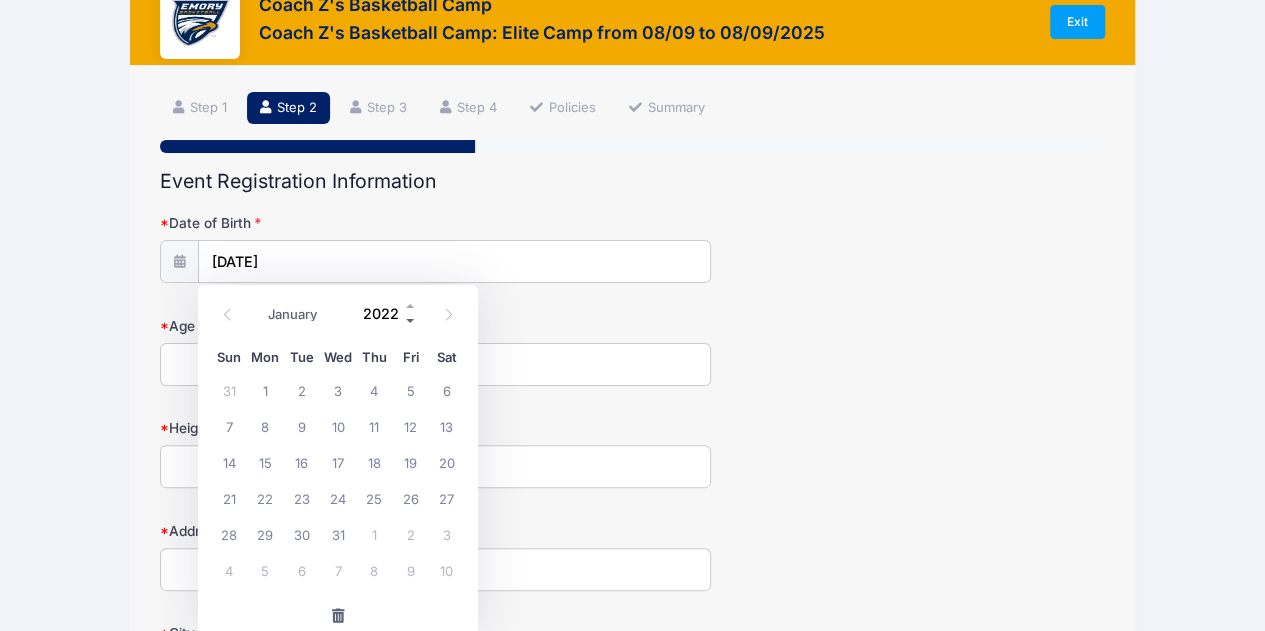 click at bounding box center (411, 321) 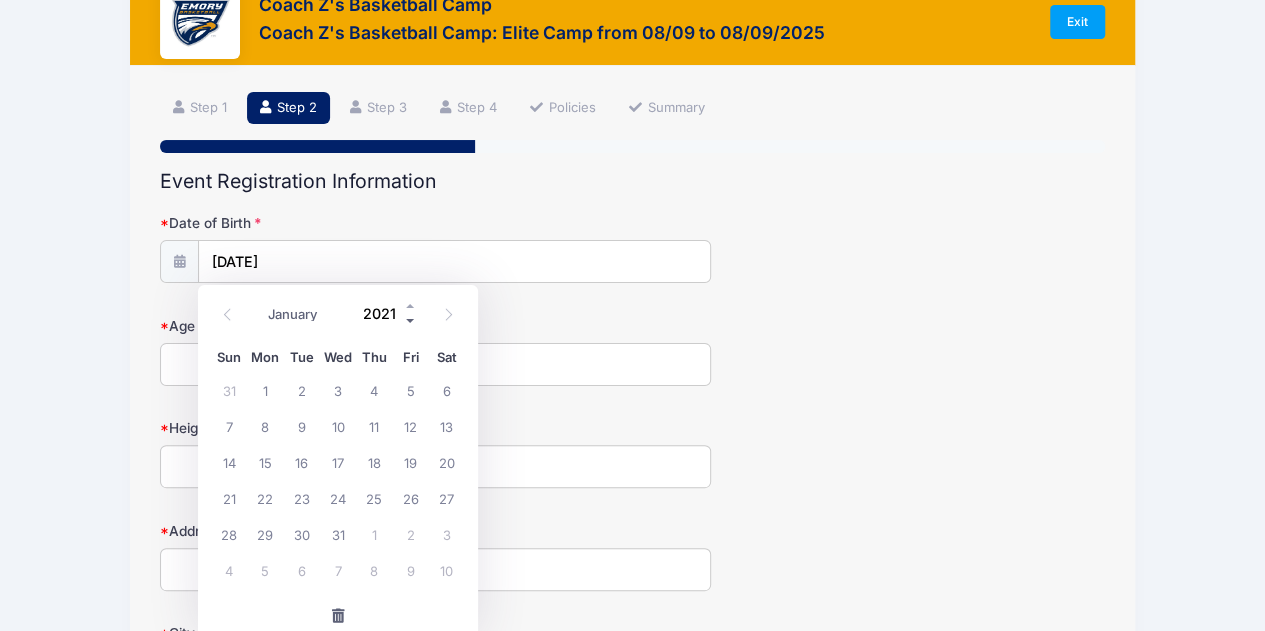 click at bounding box center (411, 321) 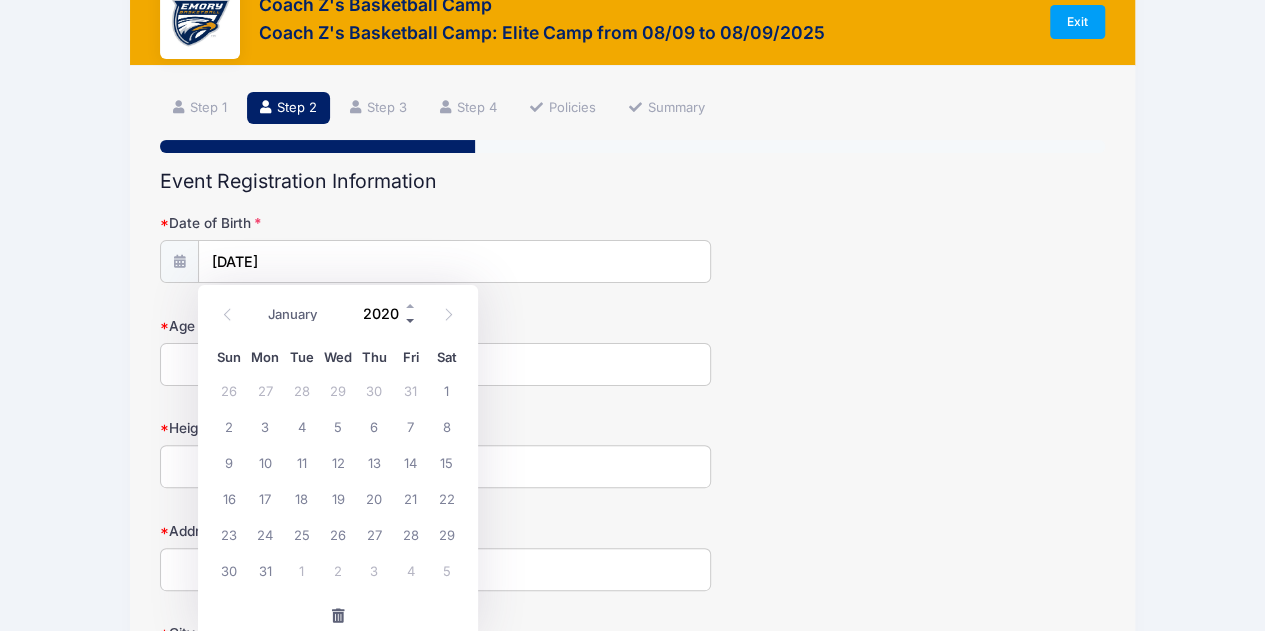 click at bounding box center [411, 321] 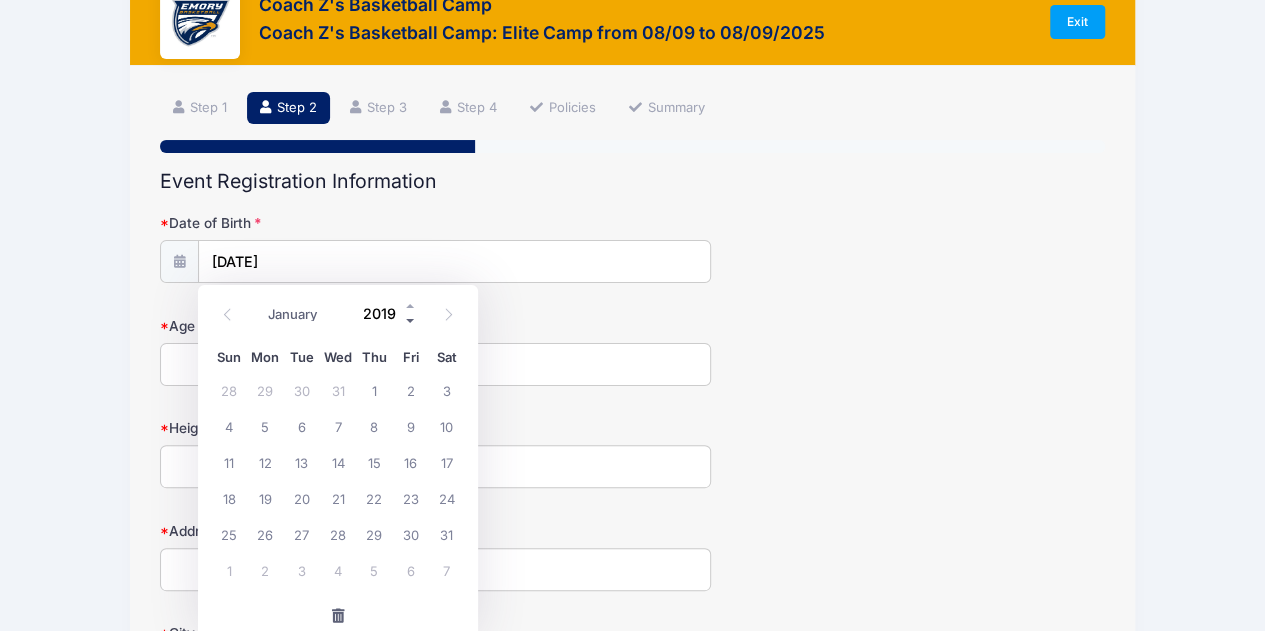 click at bounding box center [411, 321] 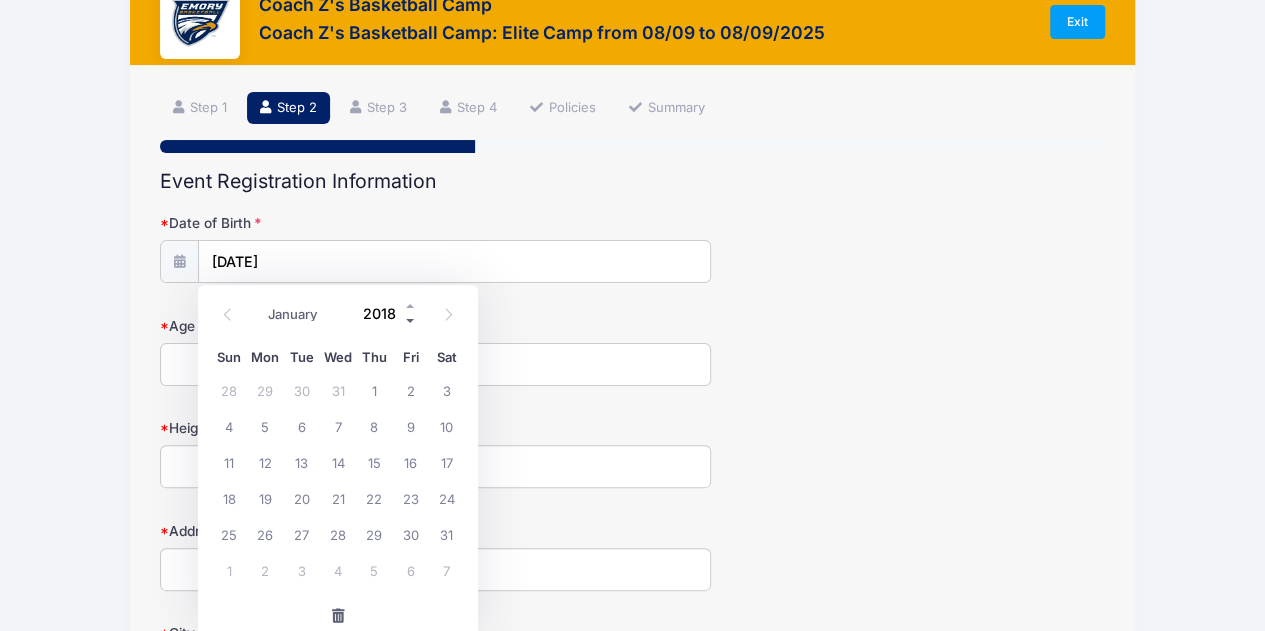 click at bounding box center [411, 321] 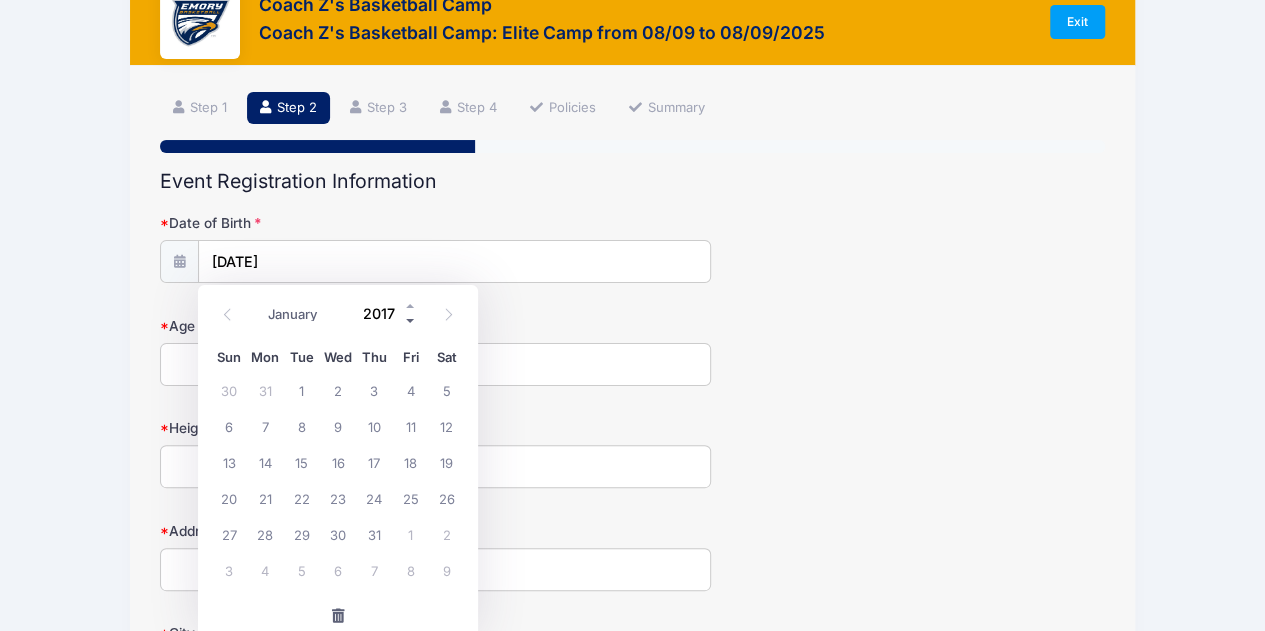 click at bounding box center (411, 321) 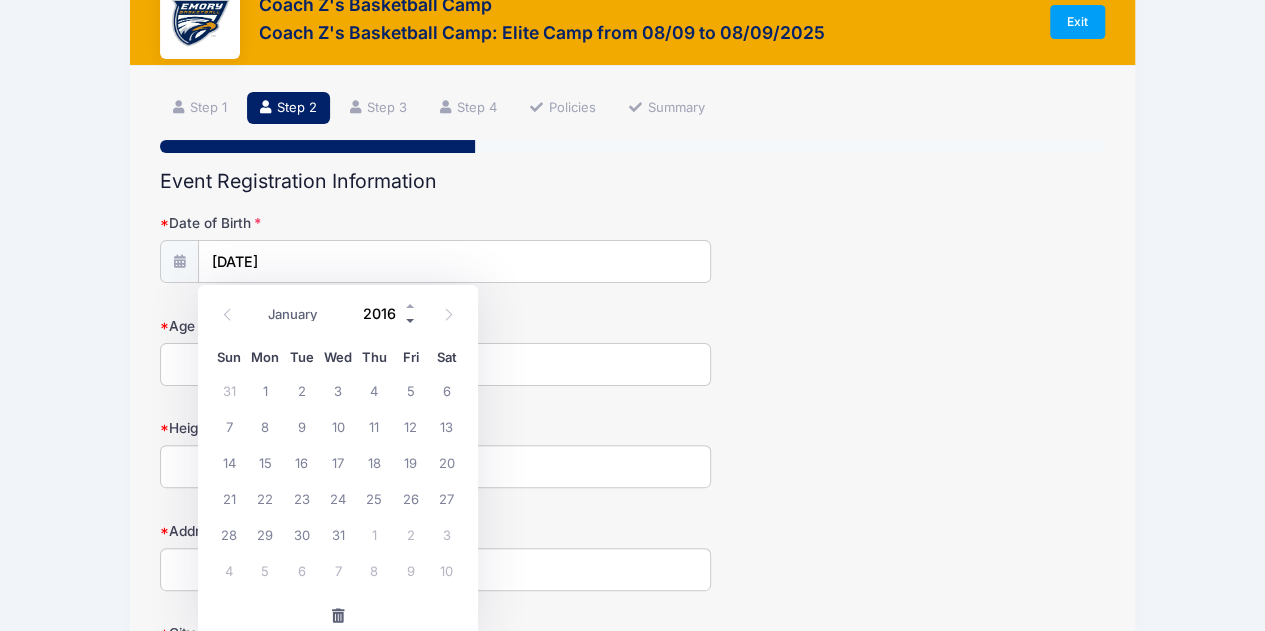click at bounding box center (411, 321) 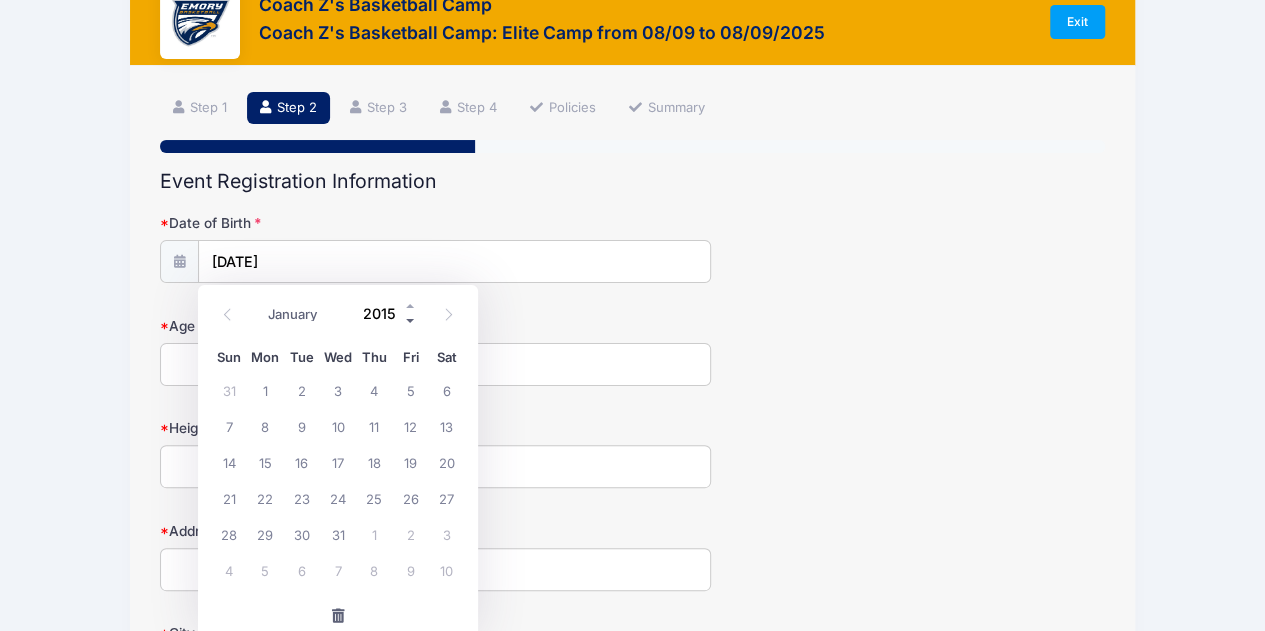 click at bounding box center (411, 321) 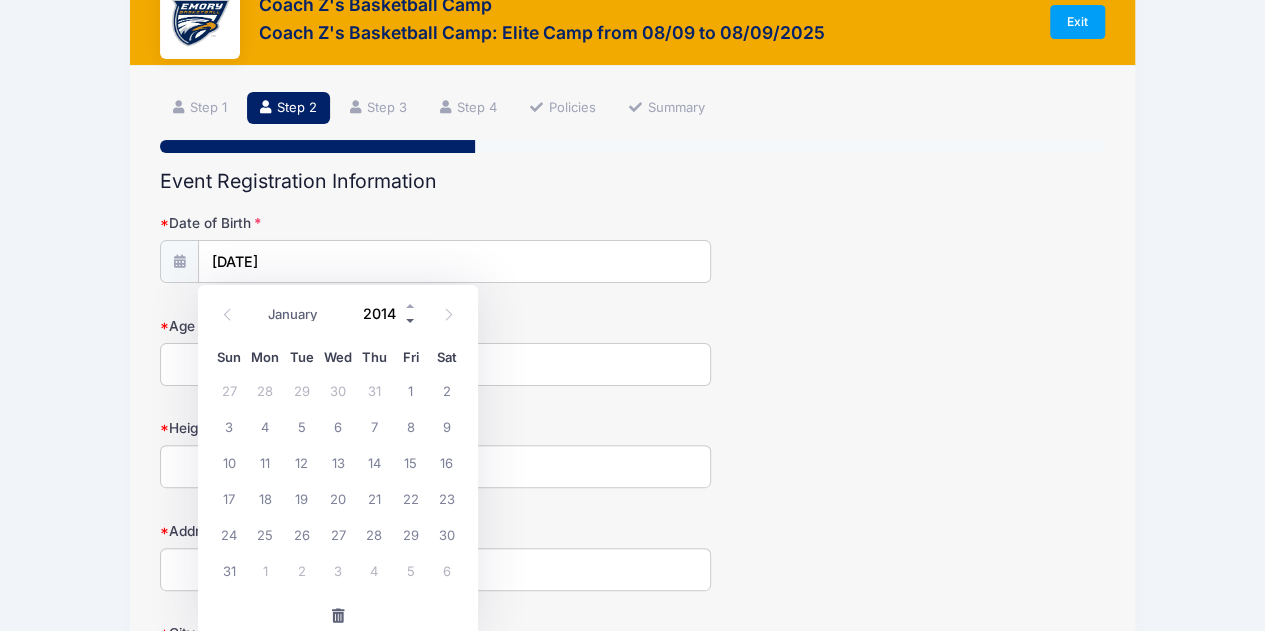 click at bounding box center [411, 321] 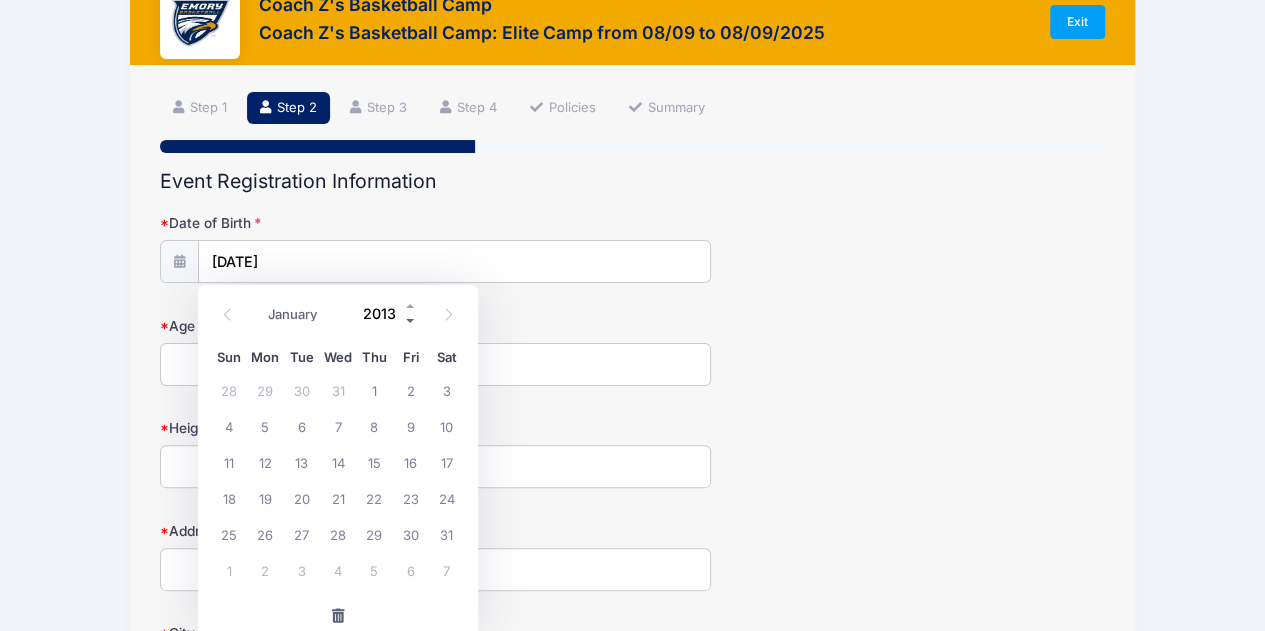 click at bounding box center (411, 321) 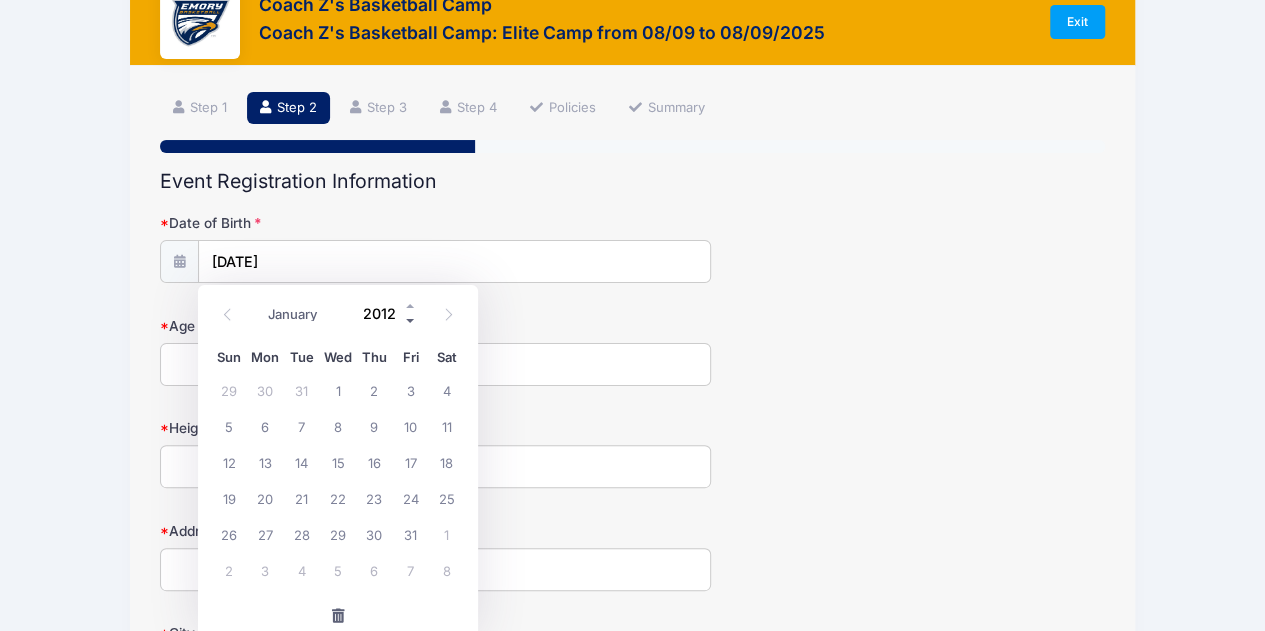 click at bounding box center (411, 321) 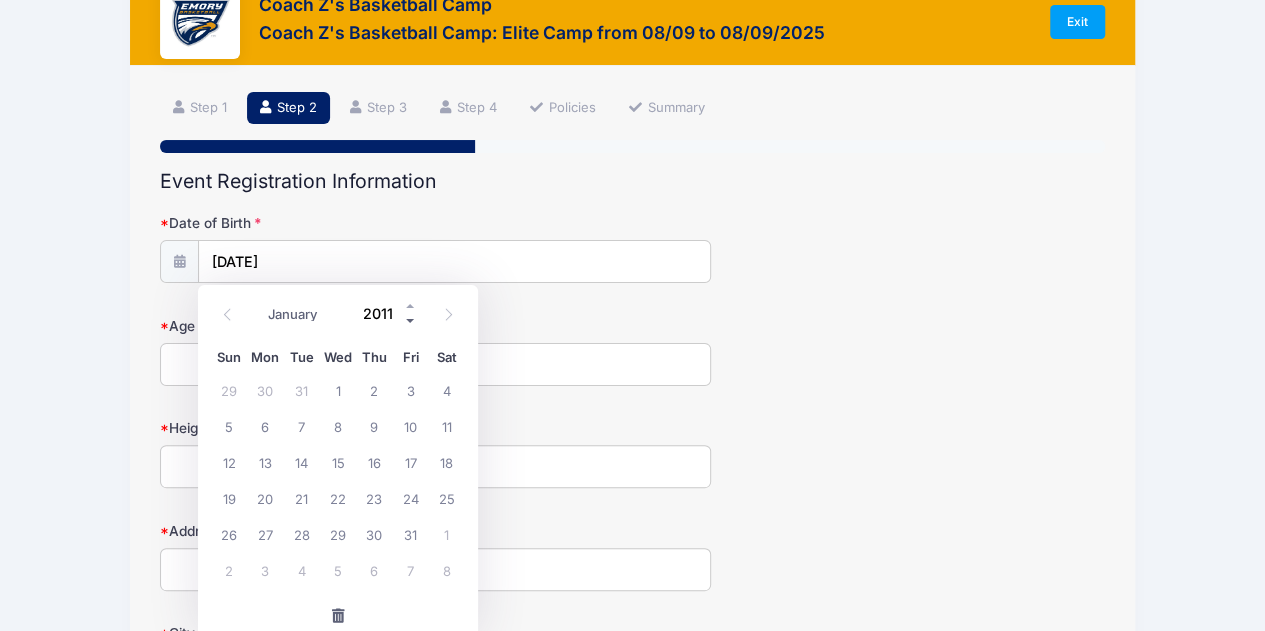 click at bounding box center (411, 321) 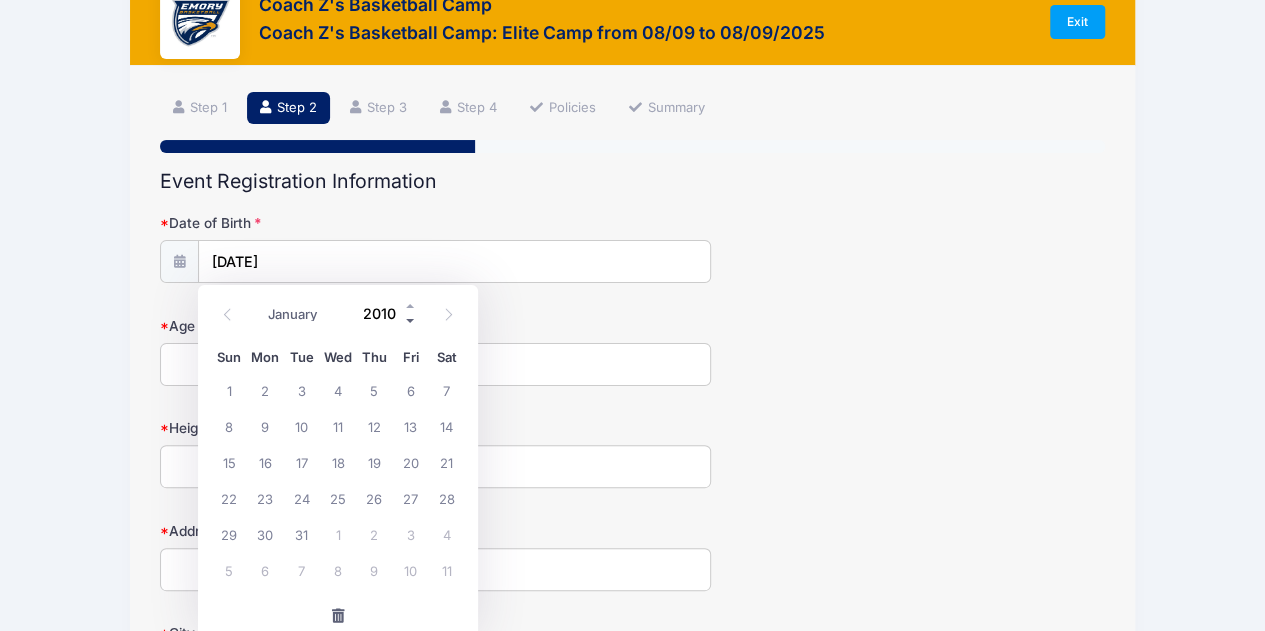 click at bounding box center [411, 321] 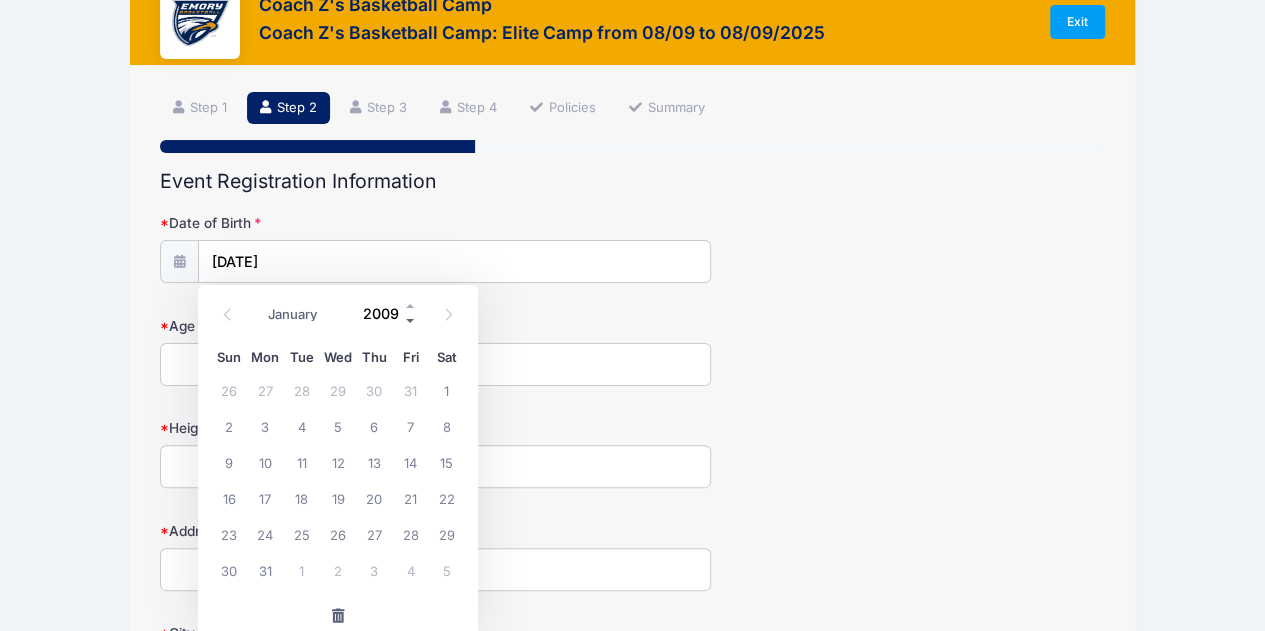 click at bounding box center (411, 321) 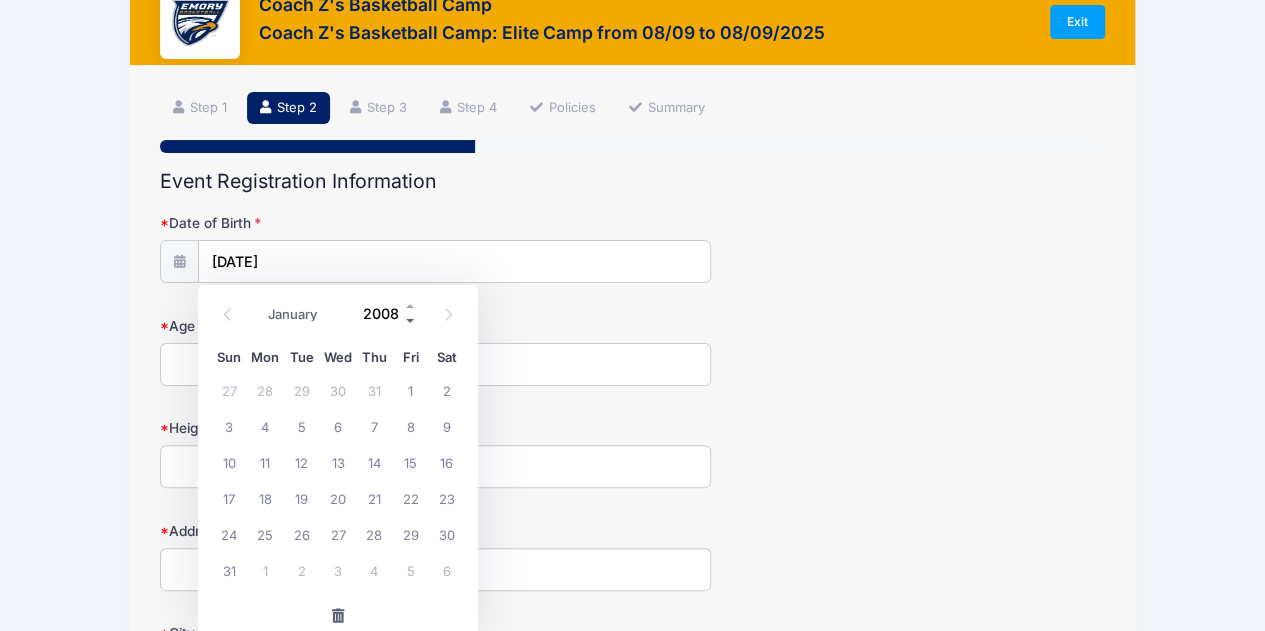 click at bounding box center [411, 321] 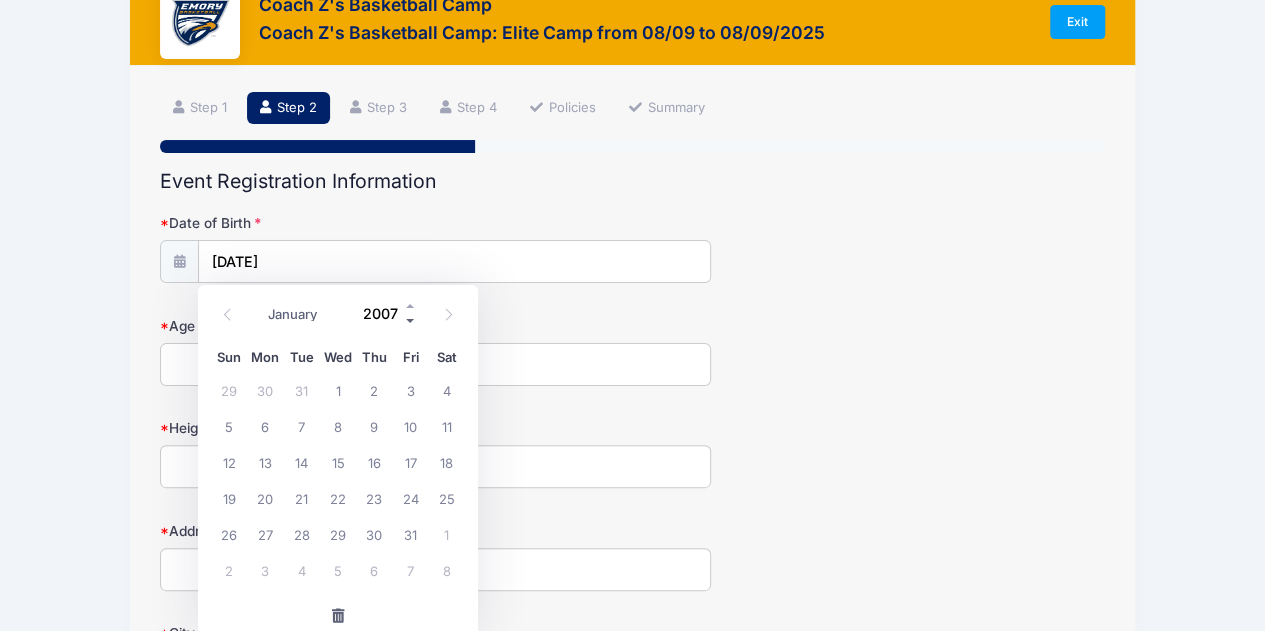 click at bounding box center [411, 321] 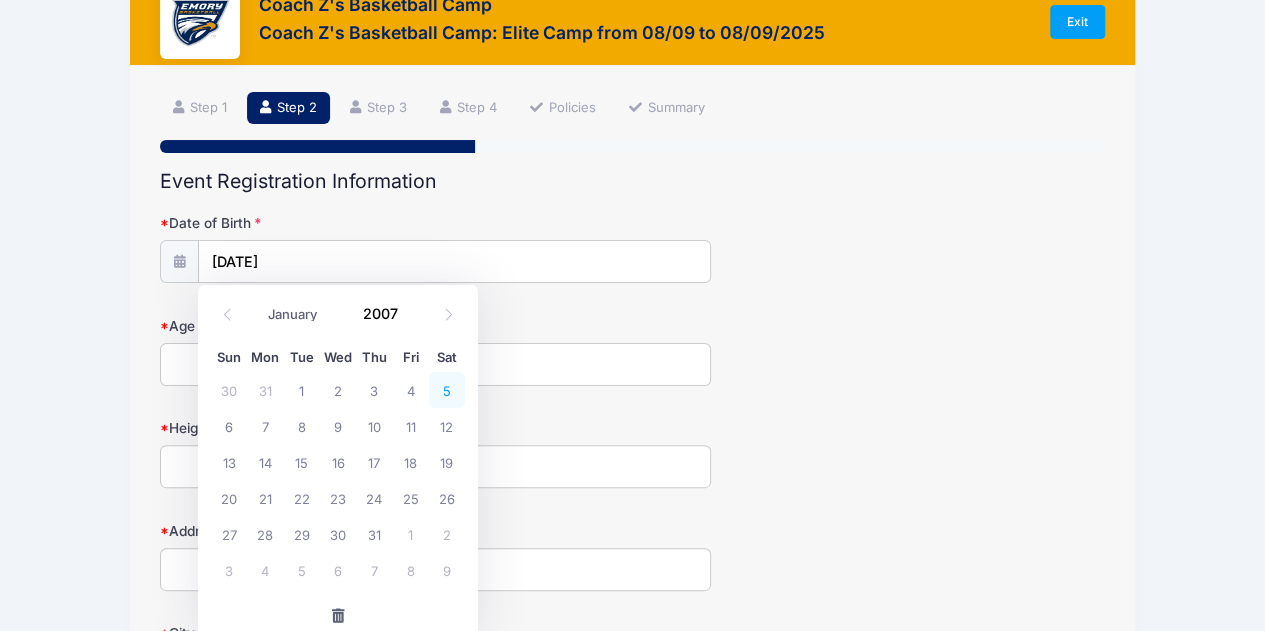 click on "5" at bounding box center [447, 390] 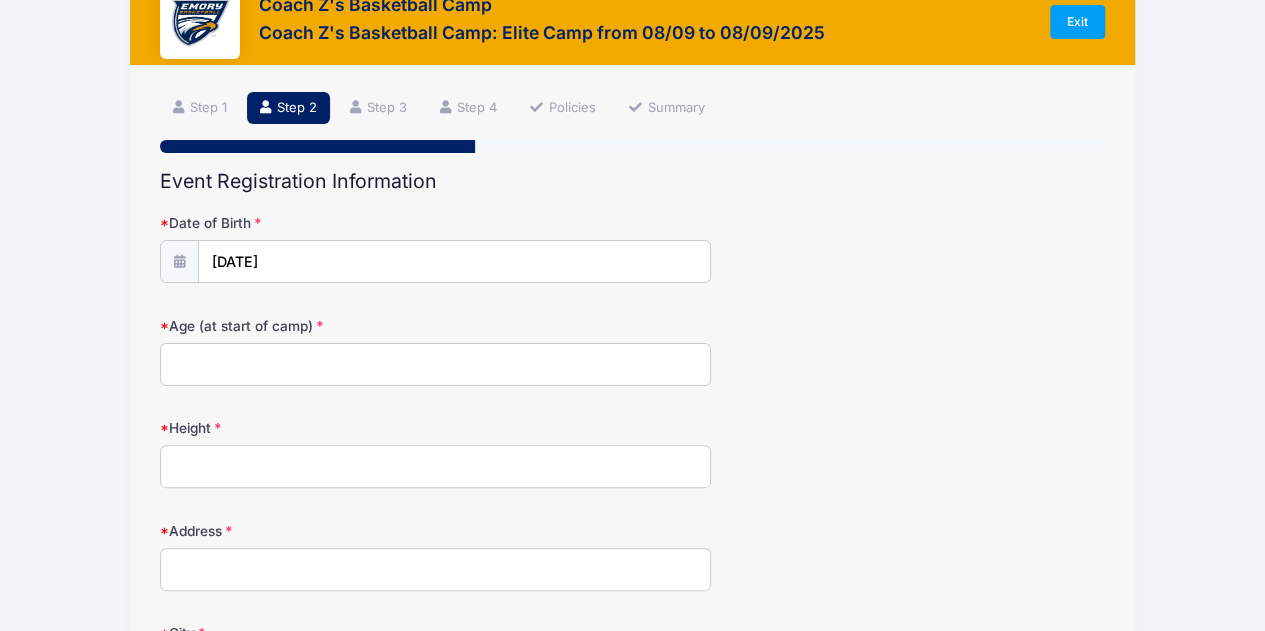 click on "Age (at start of camp)" at bounding box center [633, 351] 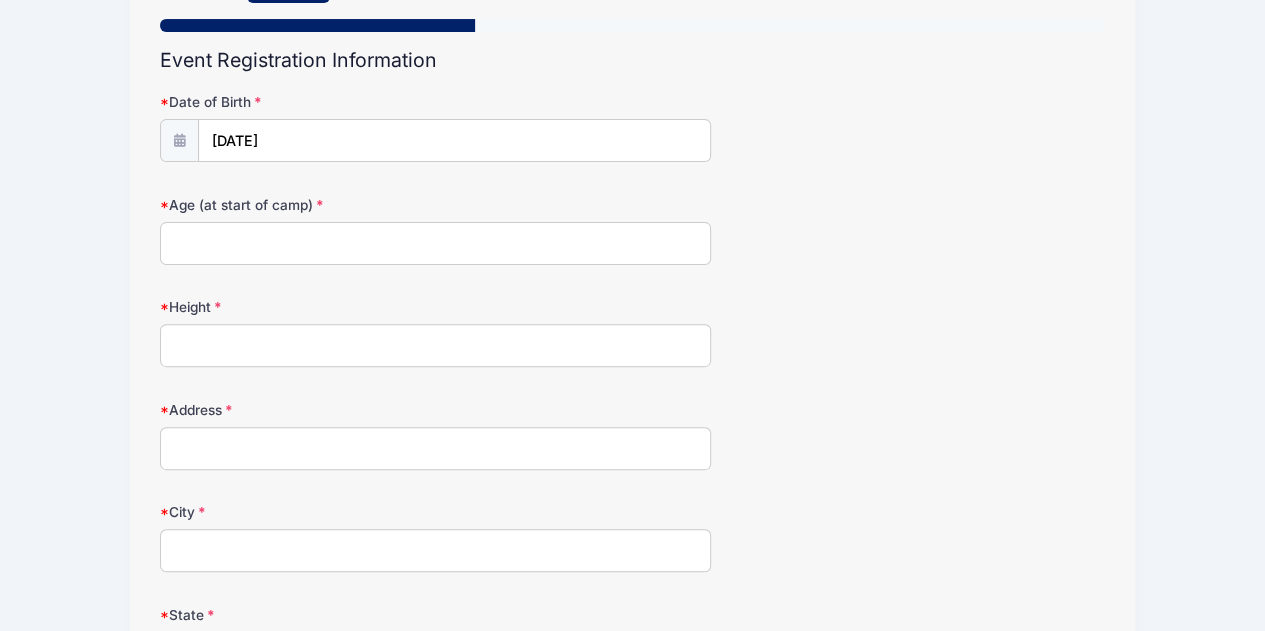 scroll, scrollTop: 212, scrollLeft: 0, axis: vertical 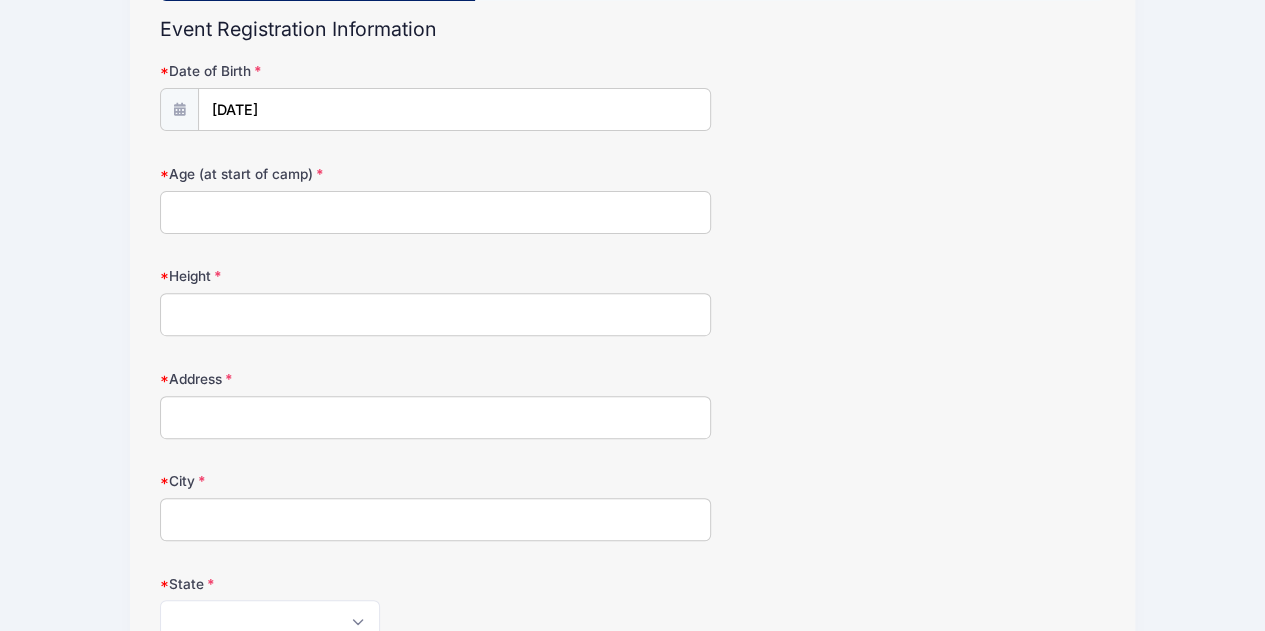 click on "City [CITY]" at bounding box center (633, 557) 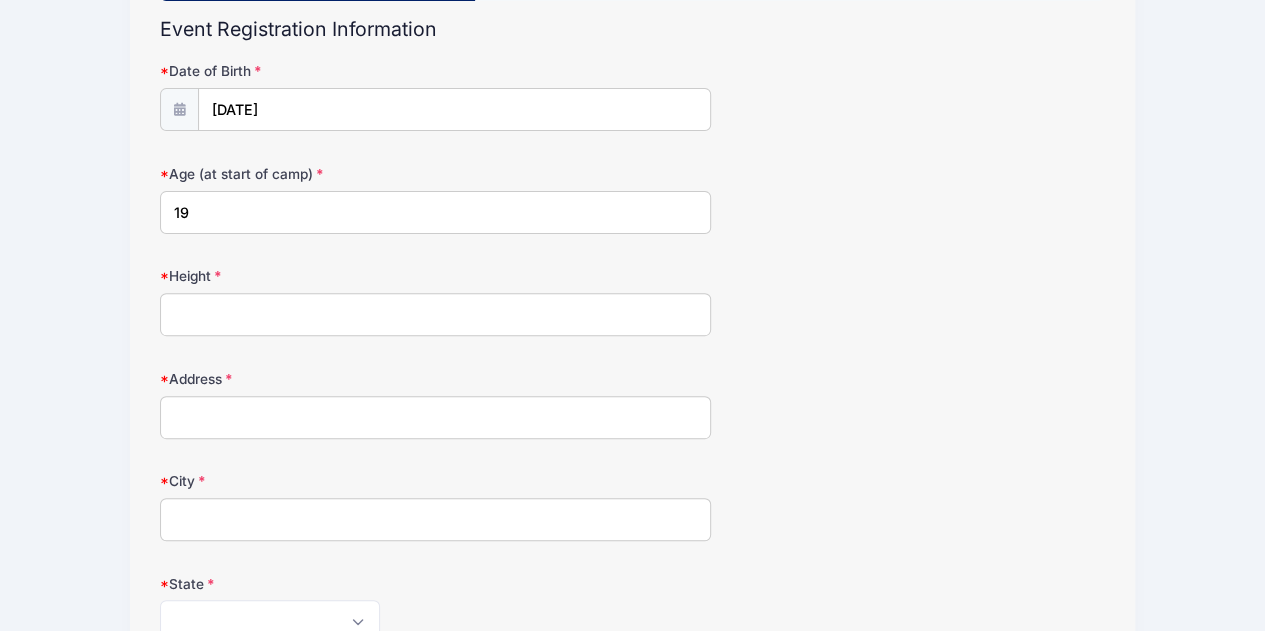 type on "19" 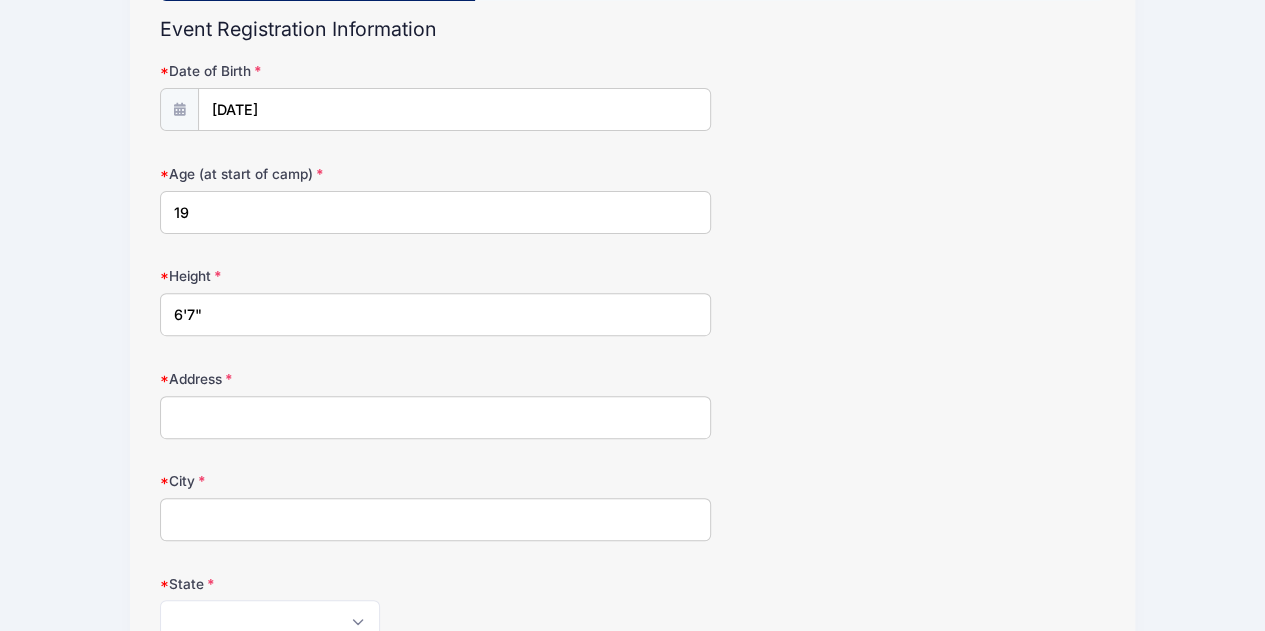 type on "6'7"" 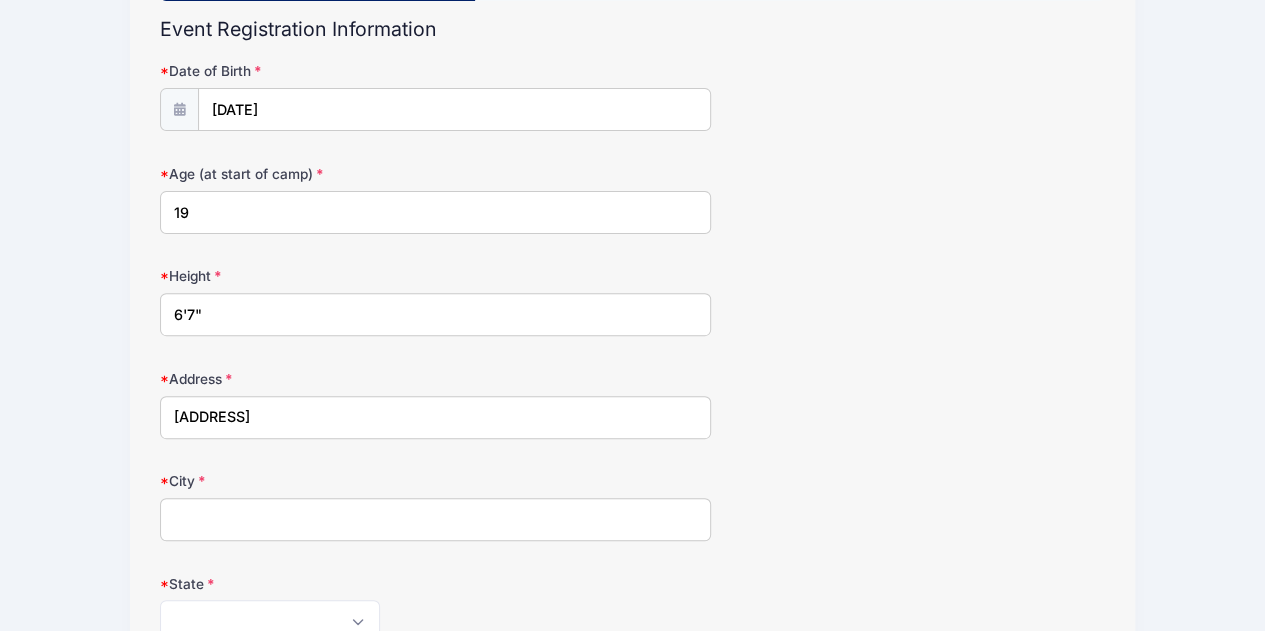 type on "[CITY]" 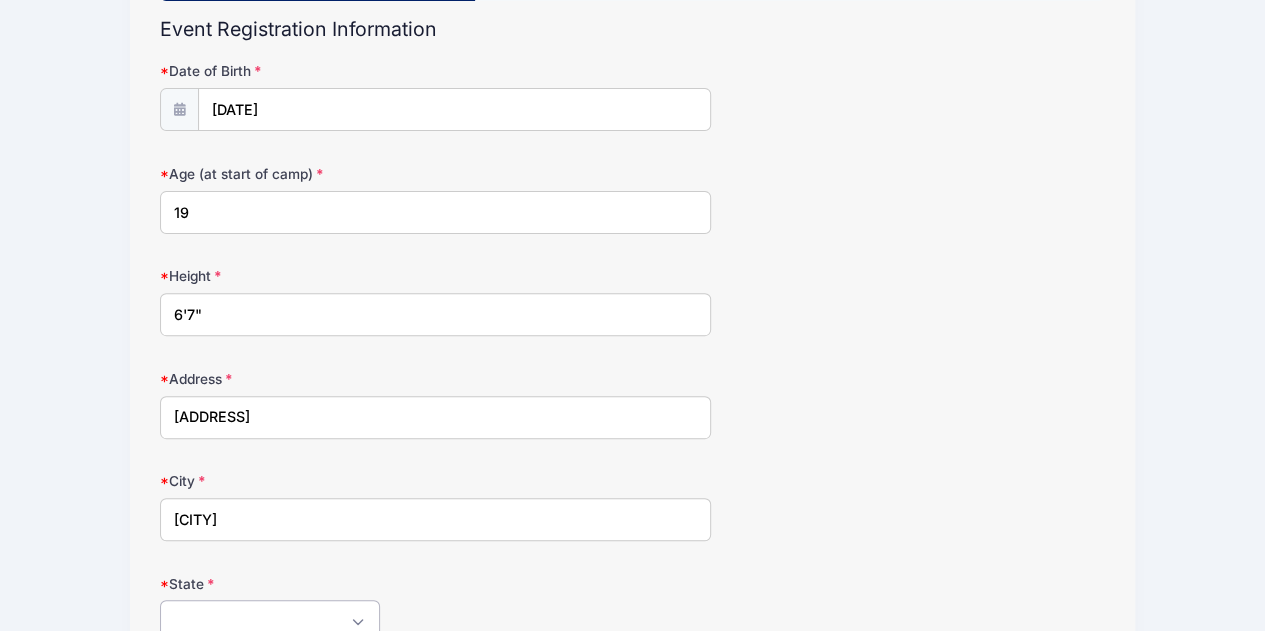 select on "DE" 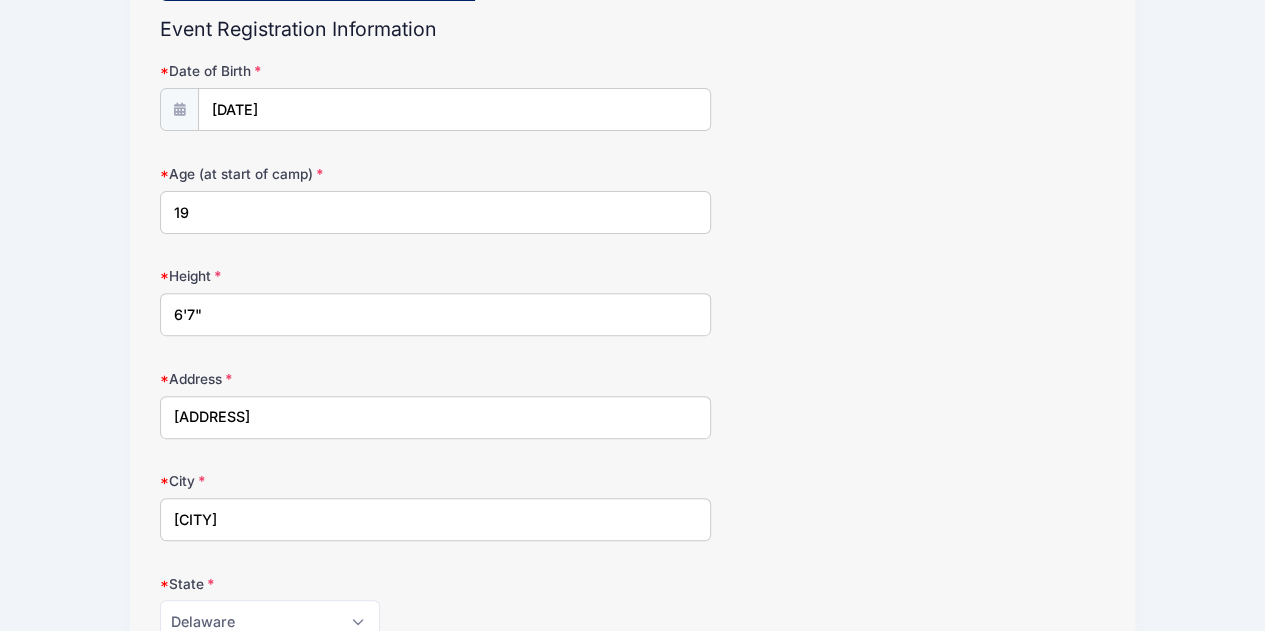 type on "19803" 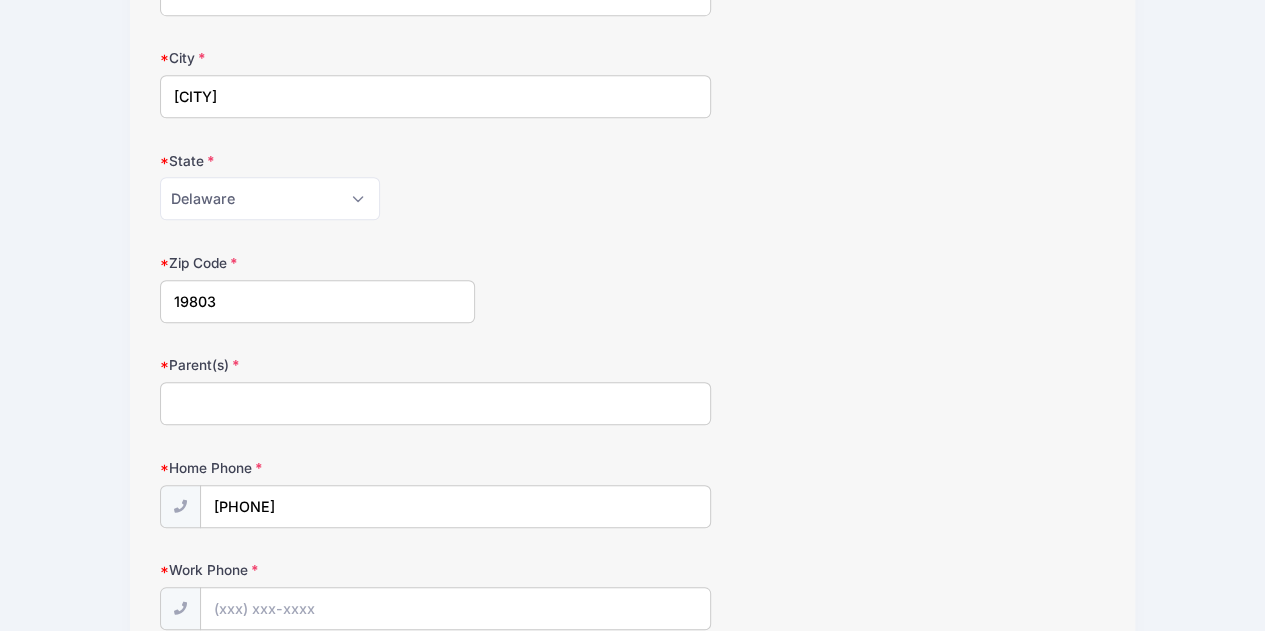 scroll, scrollTop: 641, scrollLeft: 0, axis: vertical 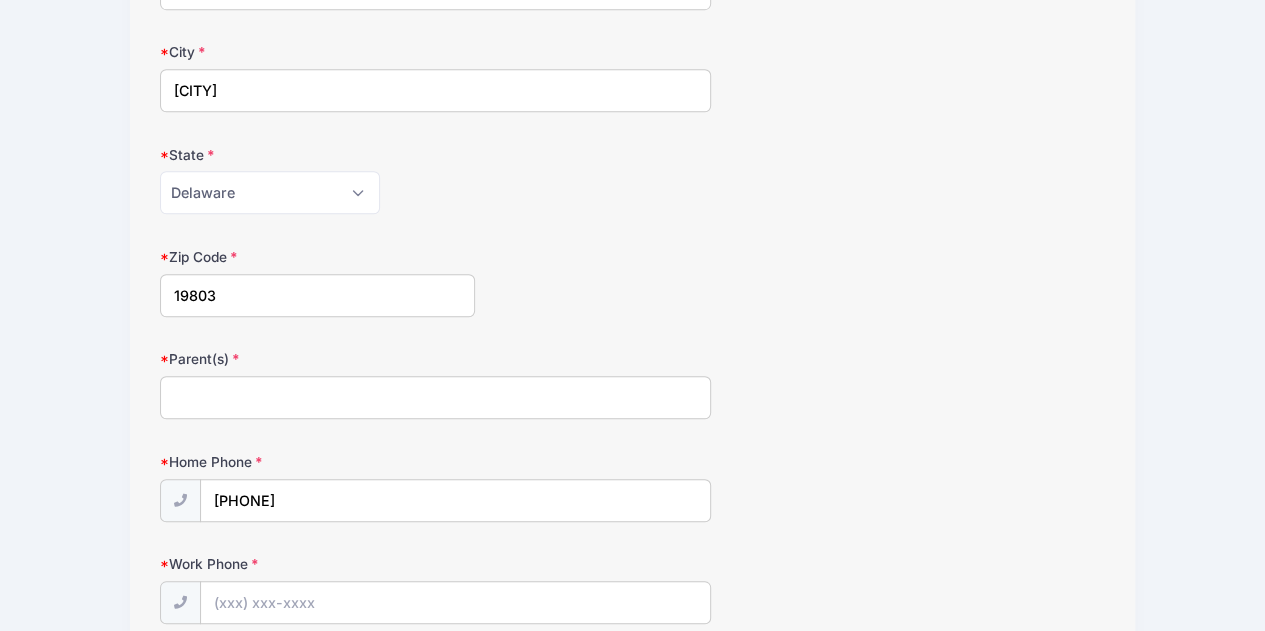 click on "Parent(s)" at bounding box center (436, 397) 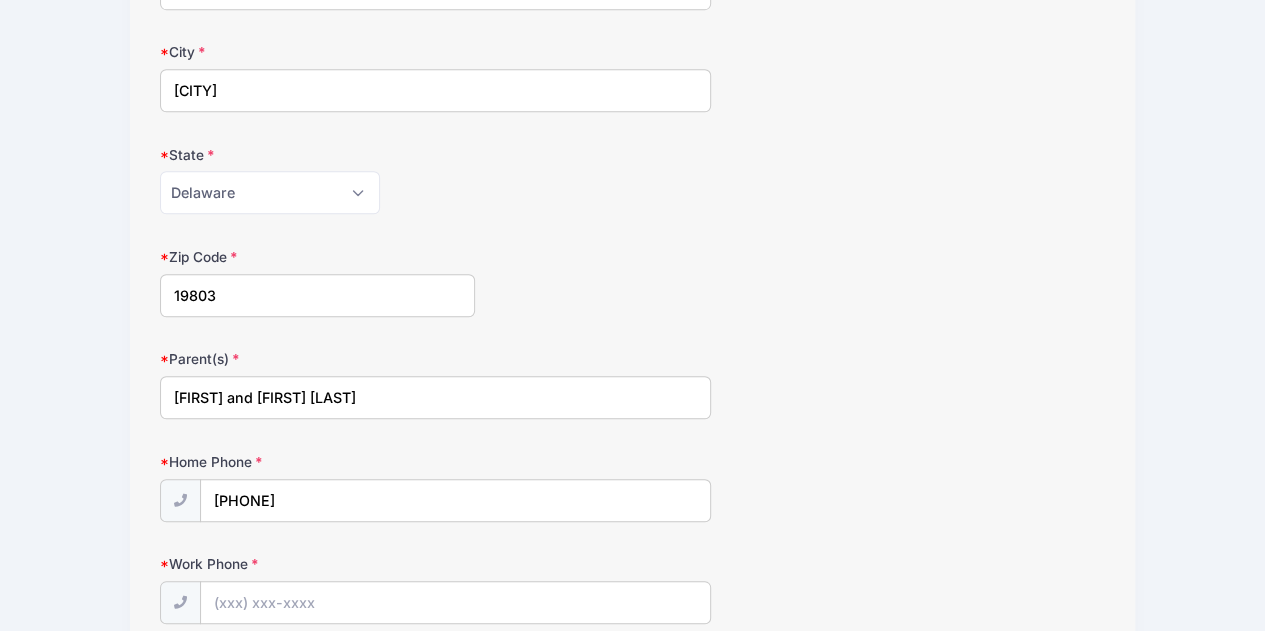 scroll, scrollTop: 809, scrollLeft: 0, axis: vertical 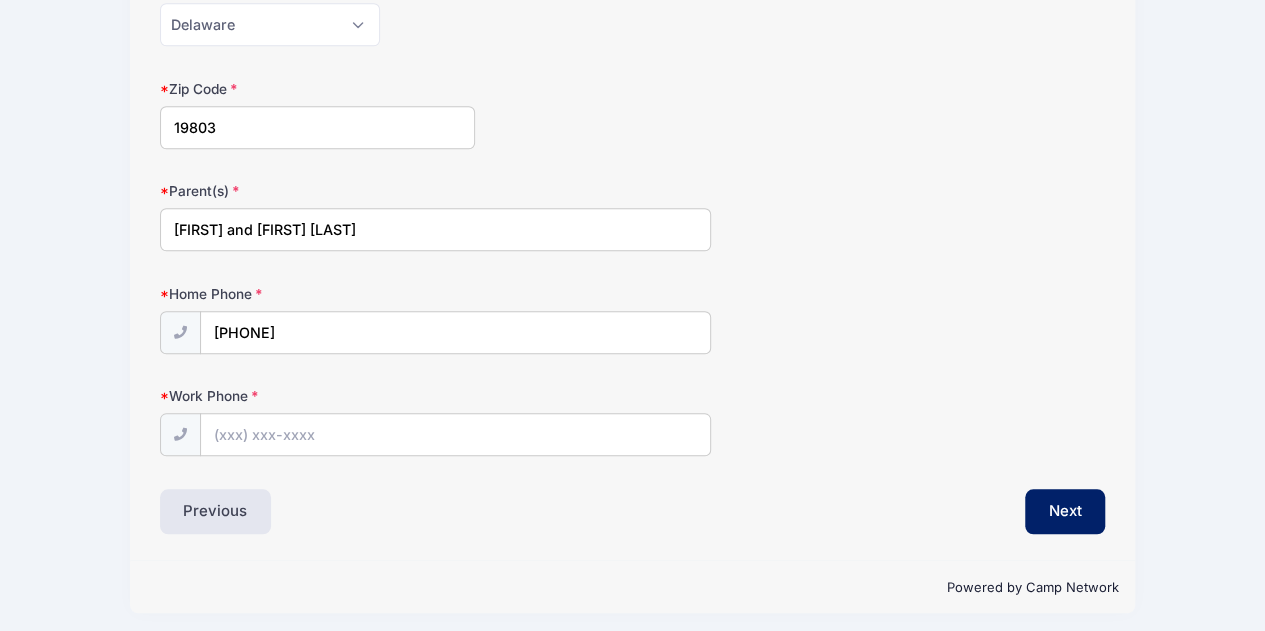 type on "[FIRST] and [FIRST] [LAST]" 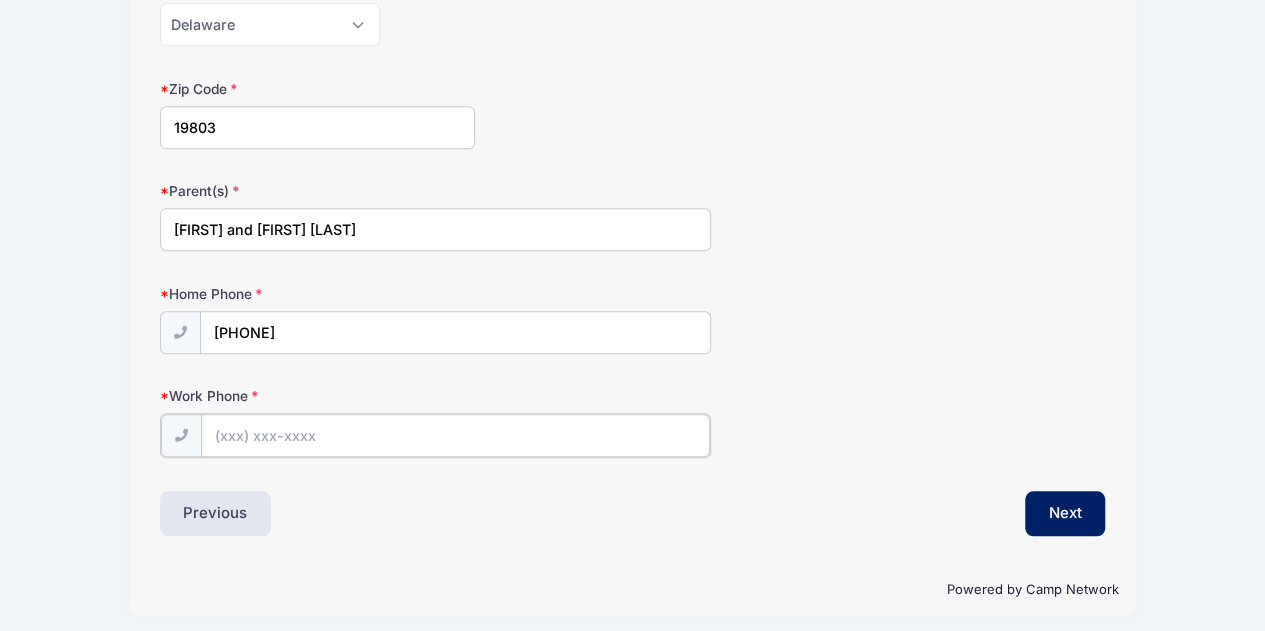 click on "Work Phone" at bounding box center (456, 435) 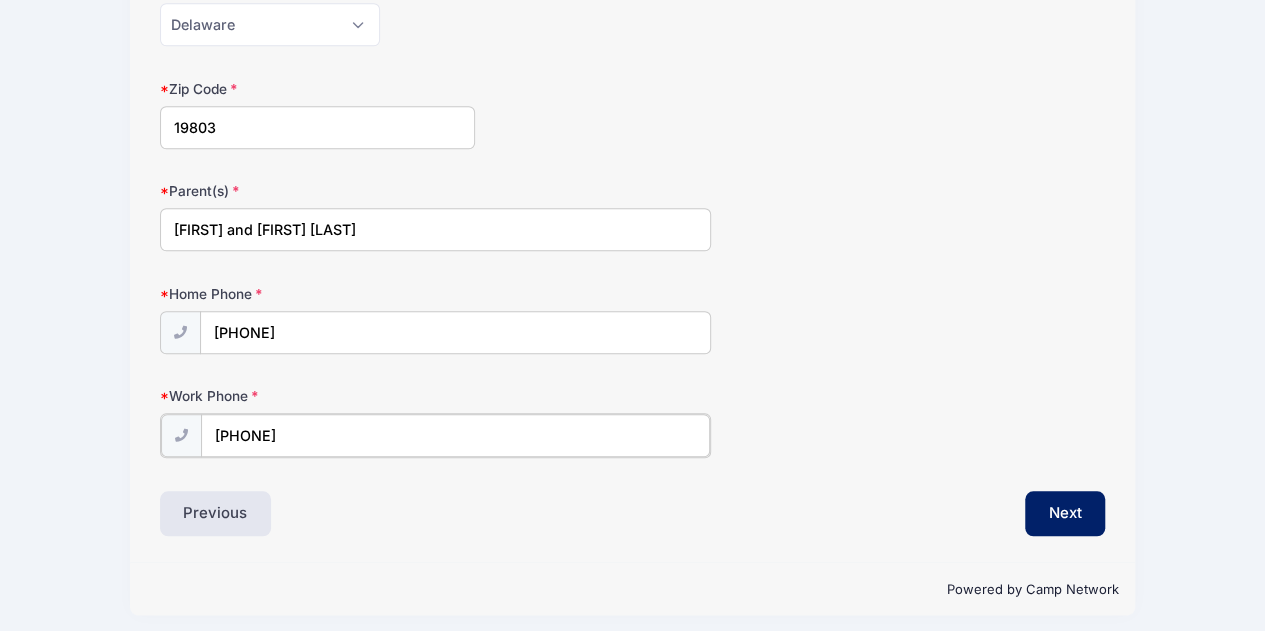 type on "[PHONE]" 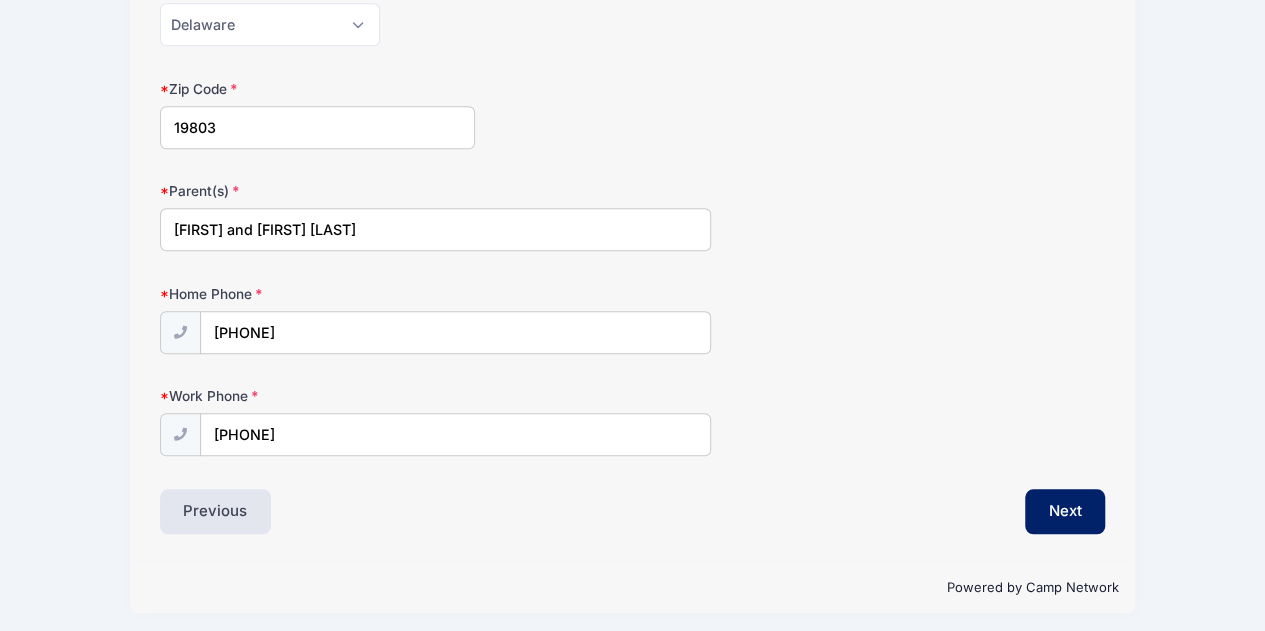 click on "Reeve [LAST]
Sysko
Sysko
NN" at bounding box center [632, -61] 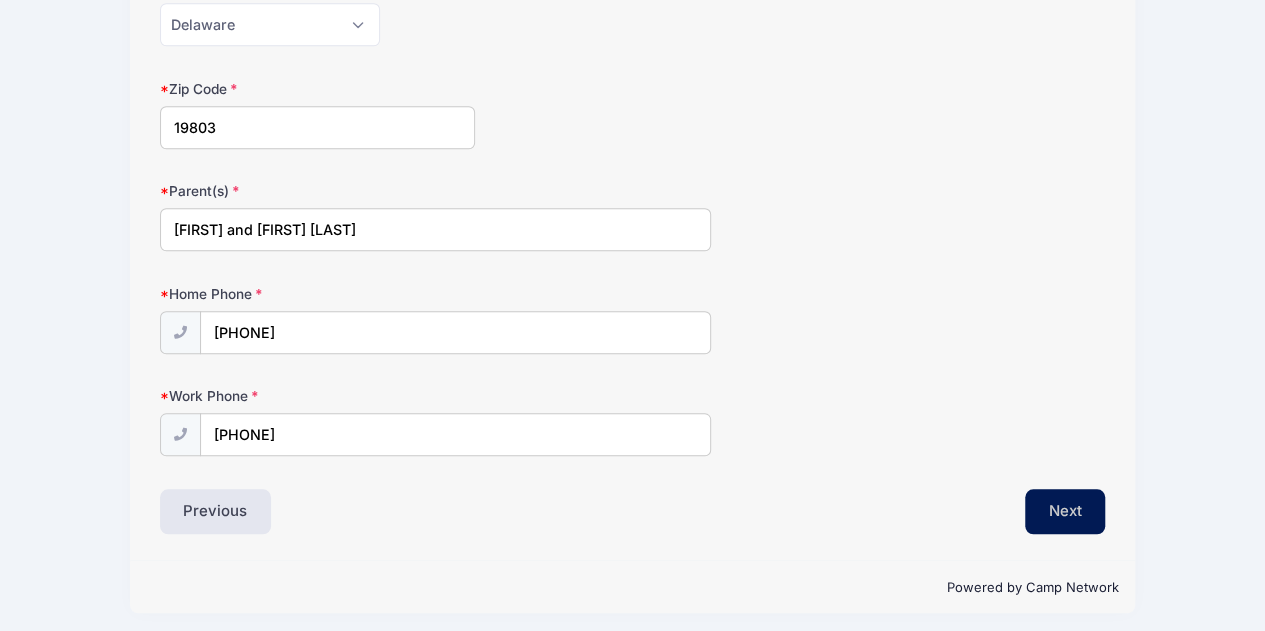 click on "Next" at bounding box center [1065, 512] 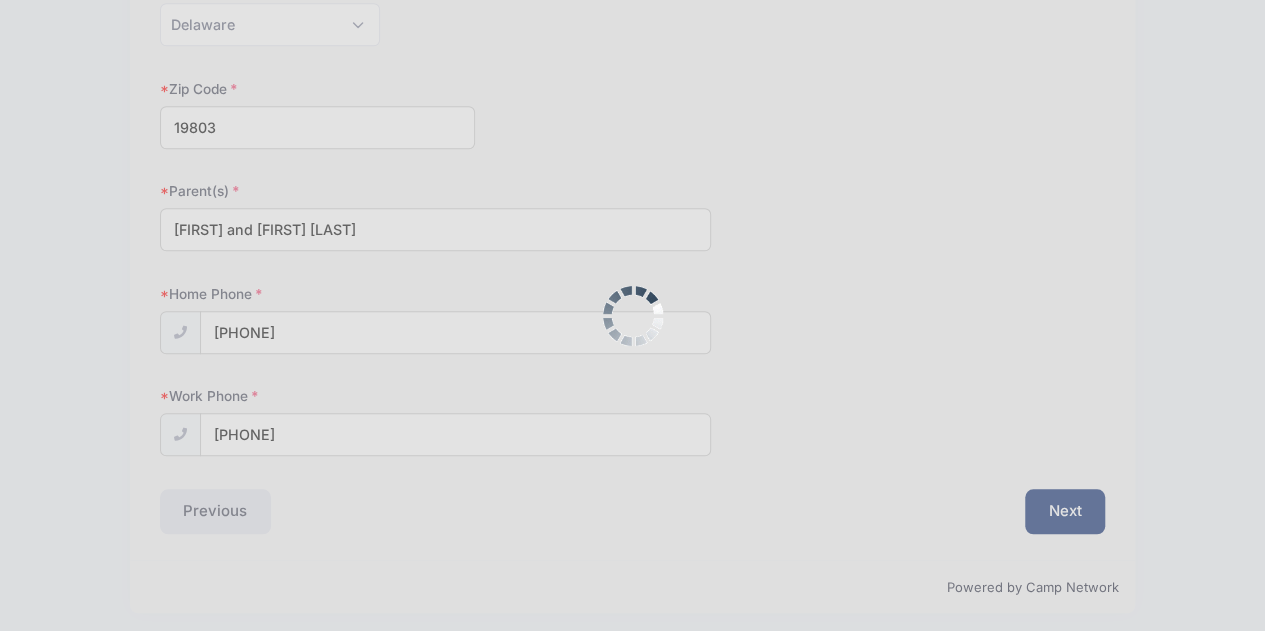 scroll, scrollTop: 0, scrollLeft: 0, axis: both 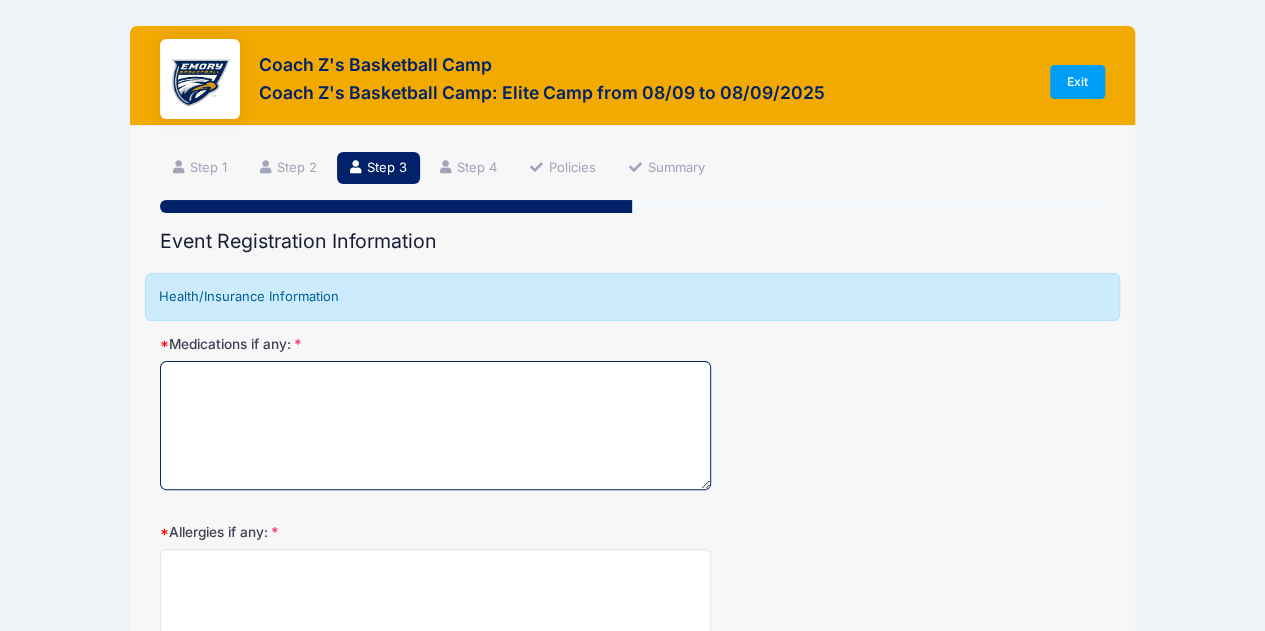 click on "Medications if any:" at bounding box center [436, 425] 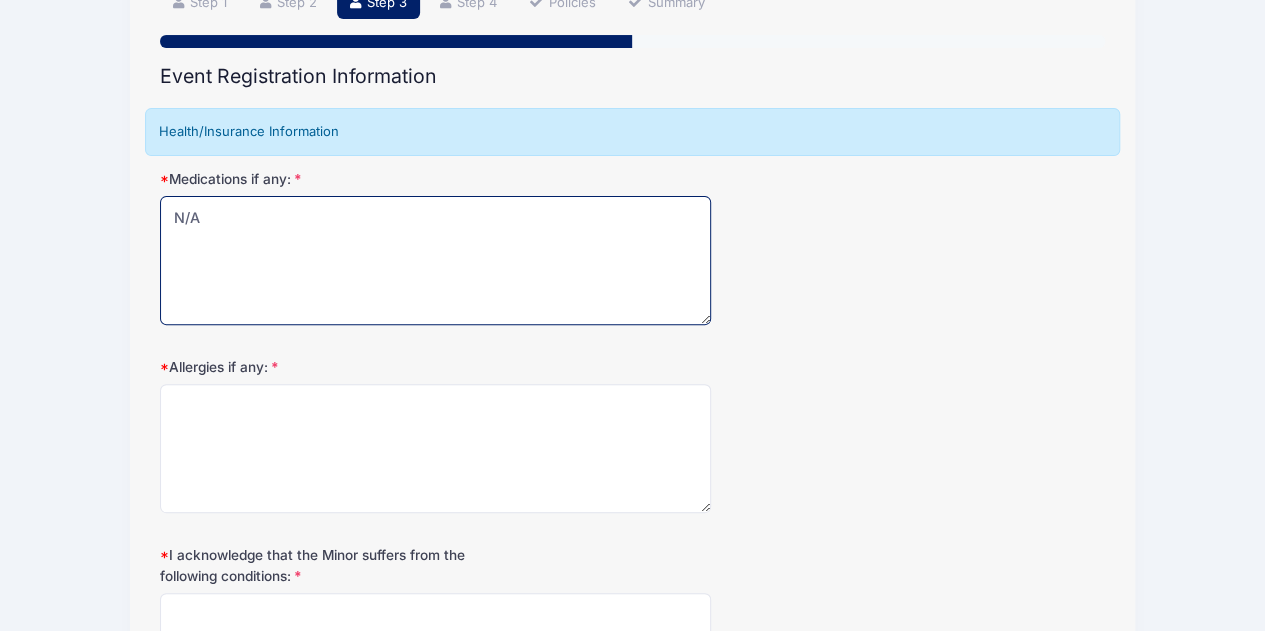 scroll, scrollTop: 174, scrollLeft: 0, axis: vertical 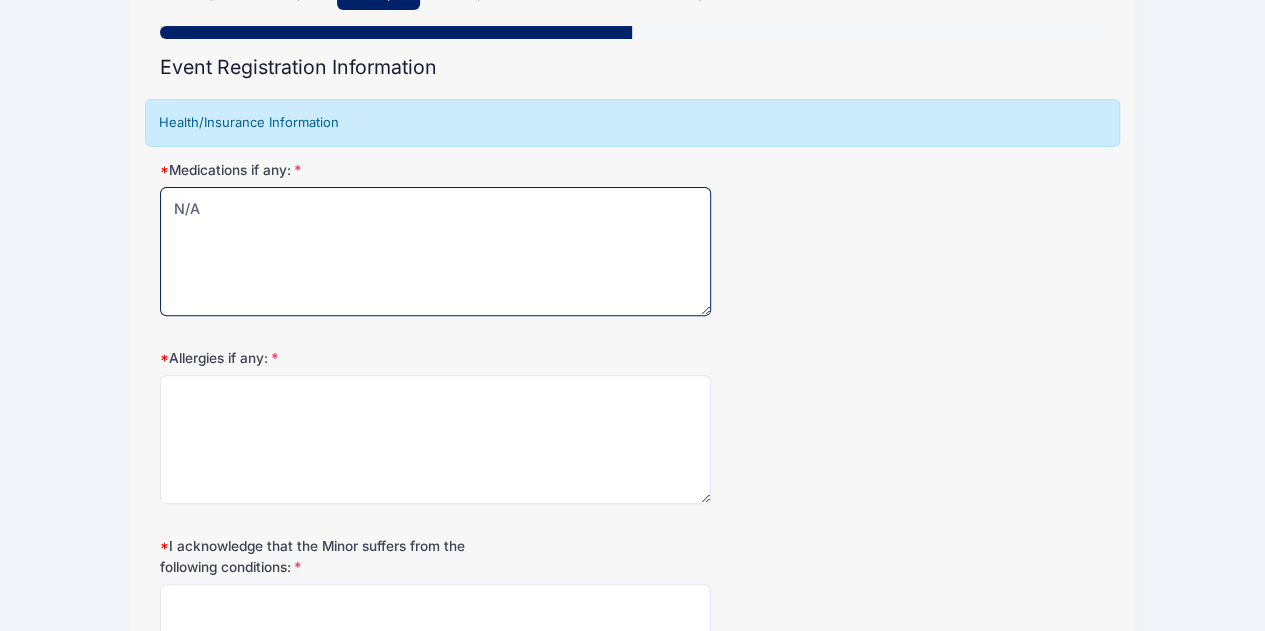type on "N/A" 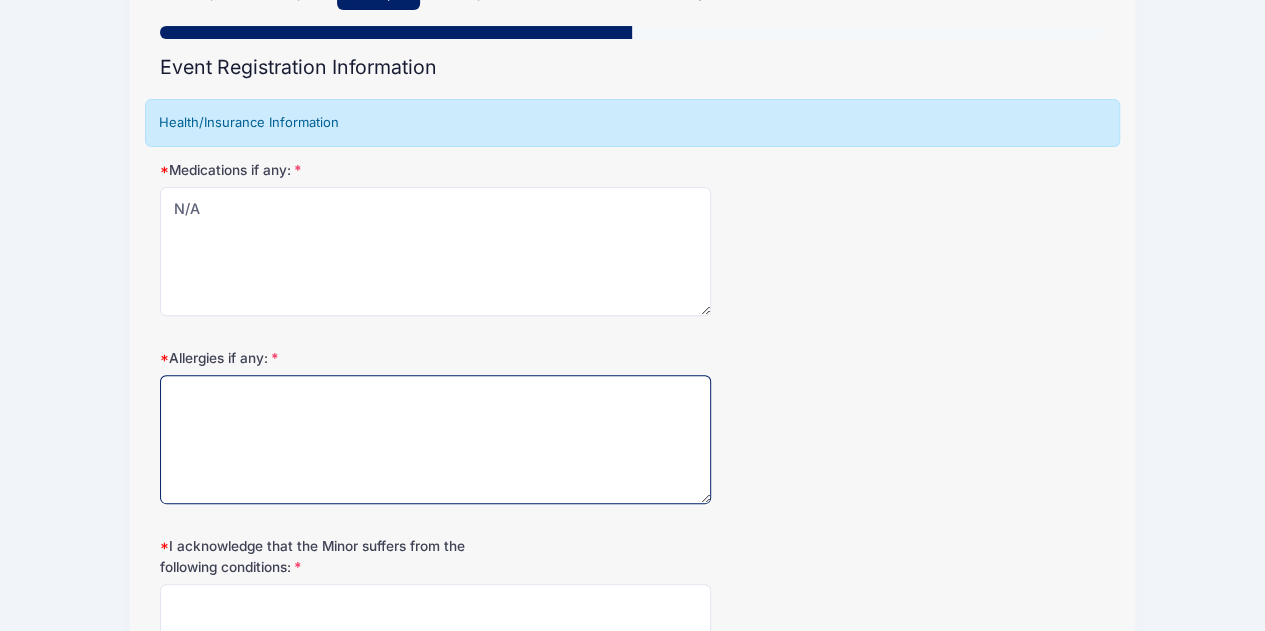 click on "Allergies if any:" at bounding box center [436, 439] 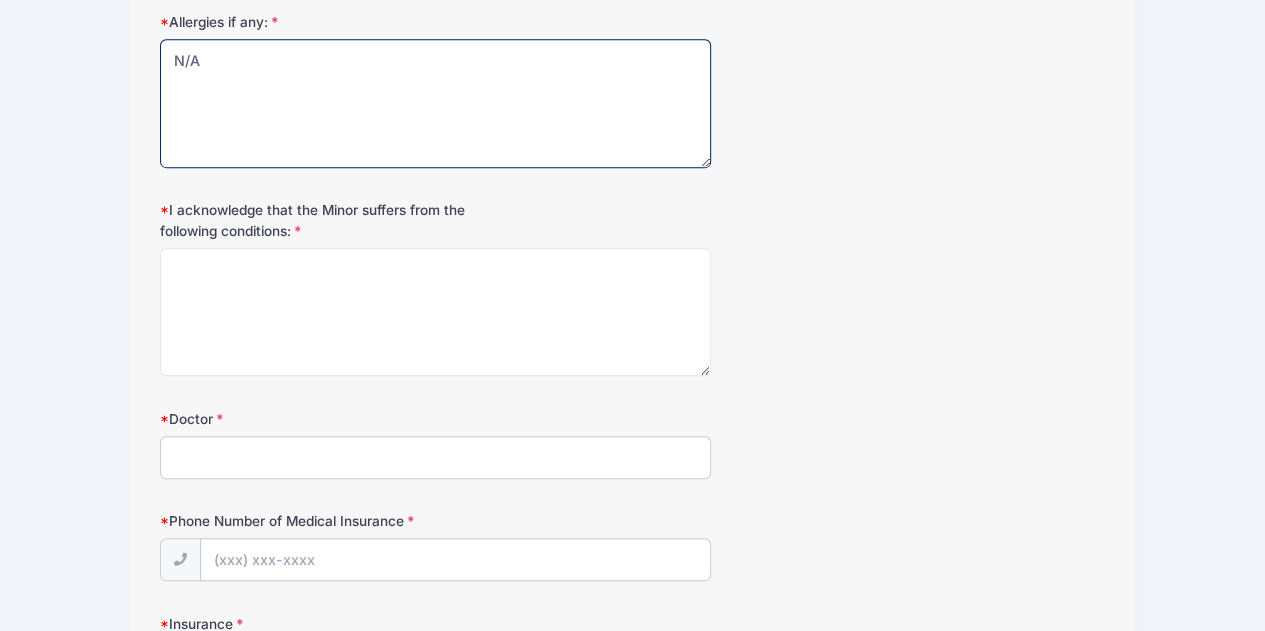 scroll, scrollTop: 517, scrollLeft: 0, axis: vertical 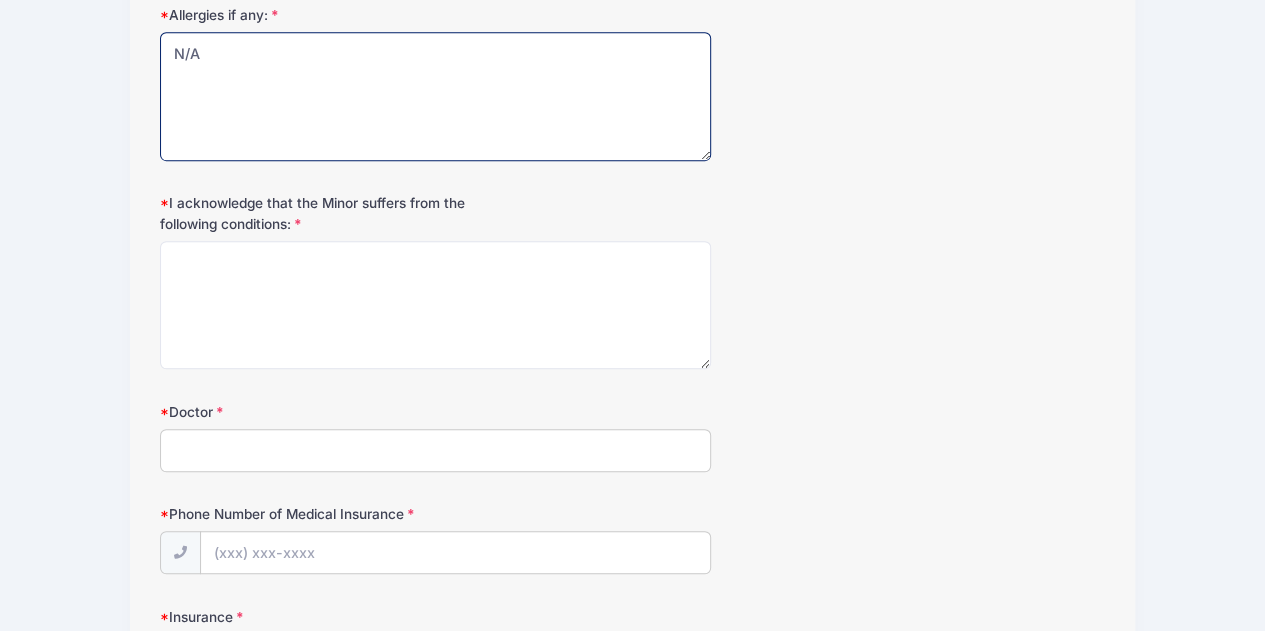type on "N/A" 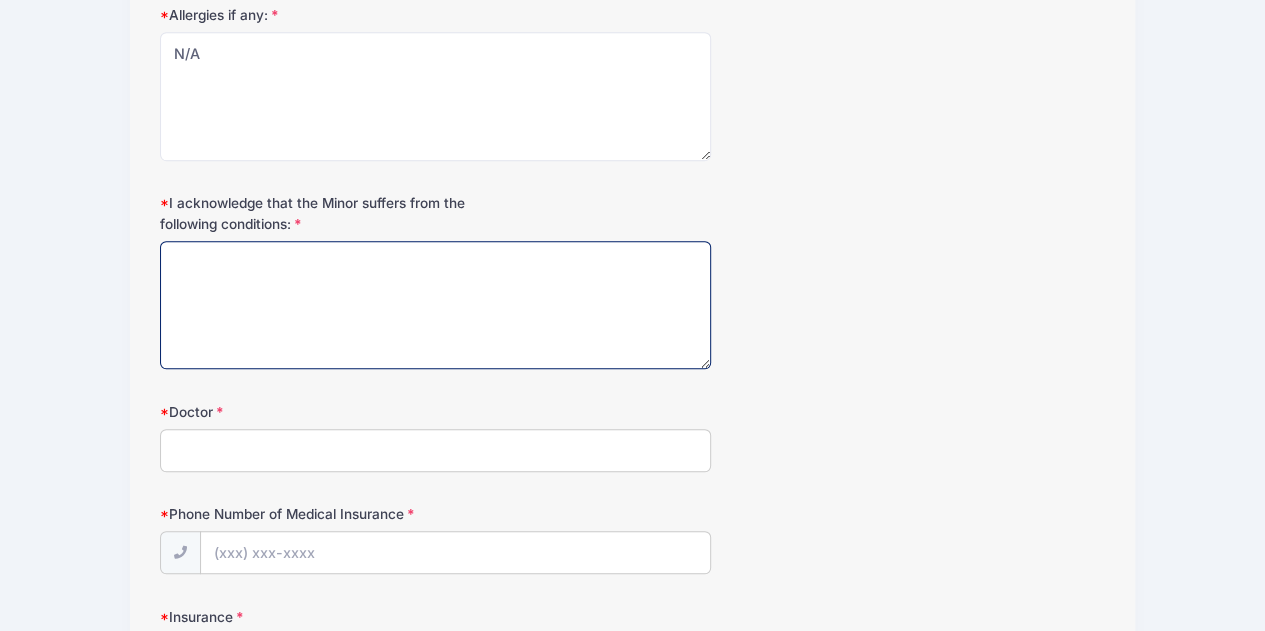 click on "I acknowledge that the Minor suffers from the following conditions:" at bounding box center (436, 305) 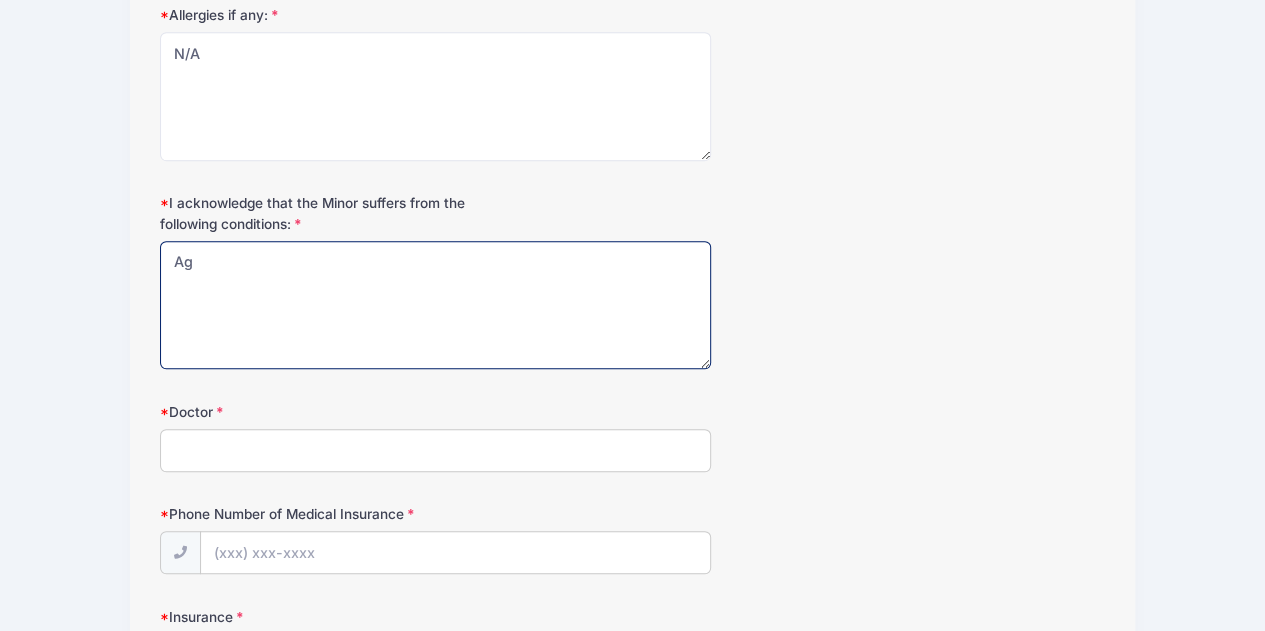 type on "A" 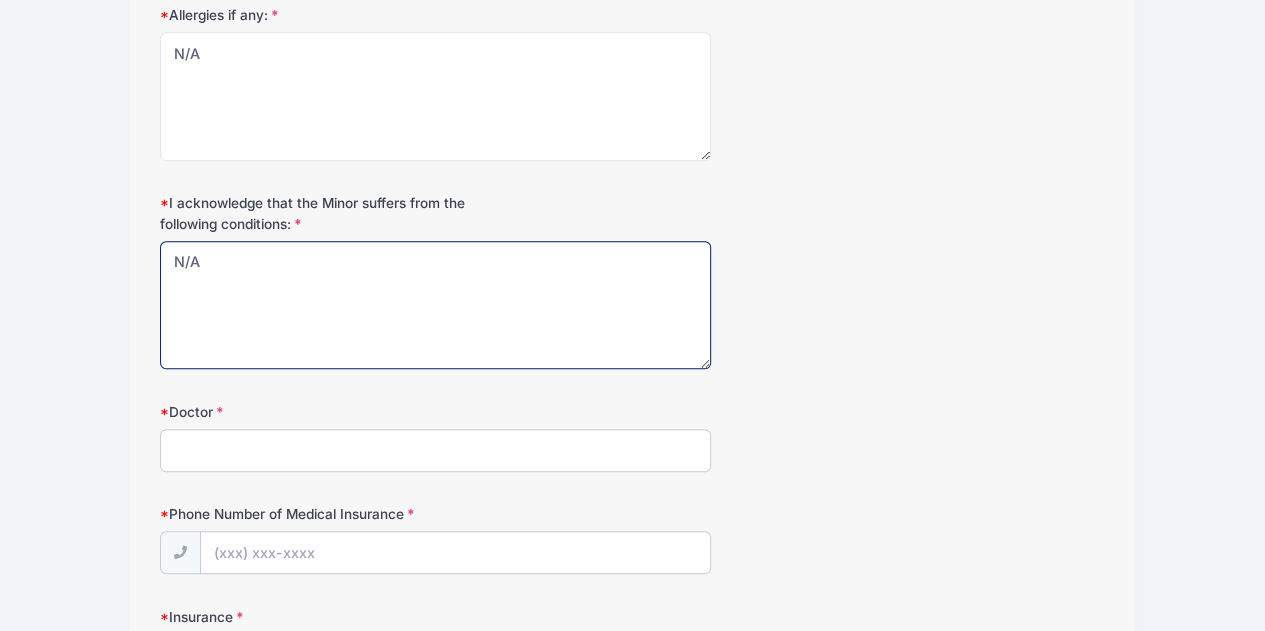 scroll, scrollTop: 675, scrollLeft: 0, axis: vertical 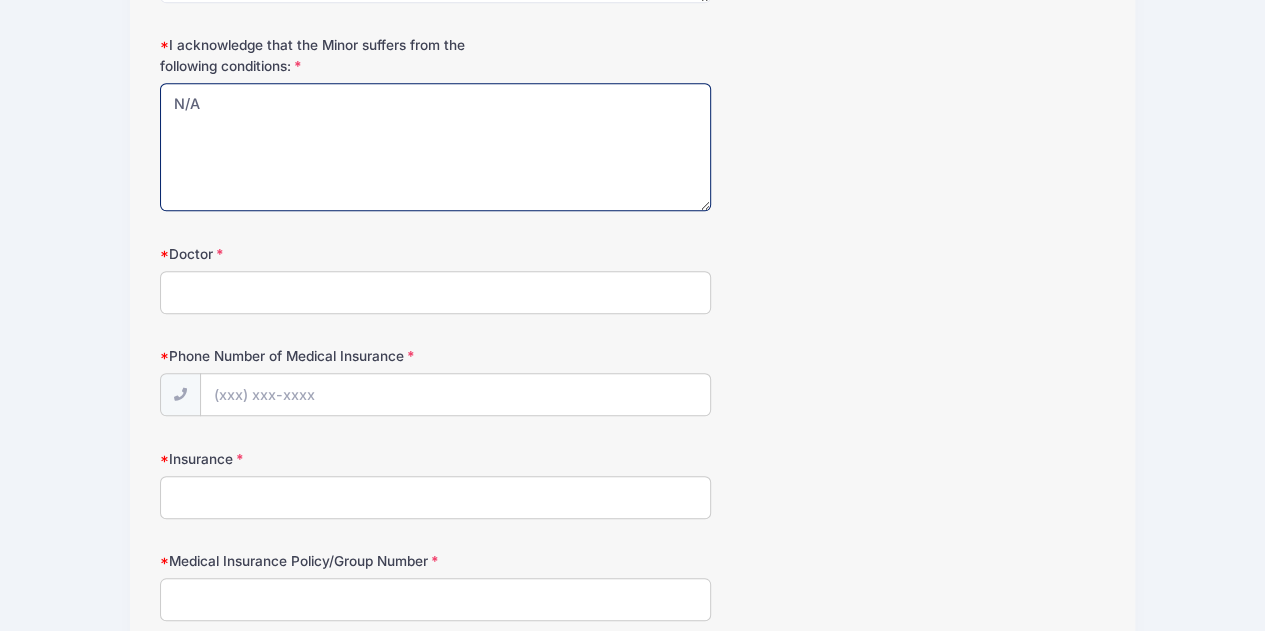type on "N/A" 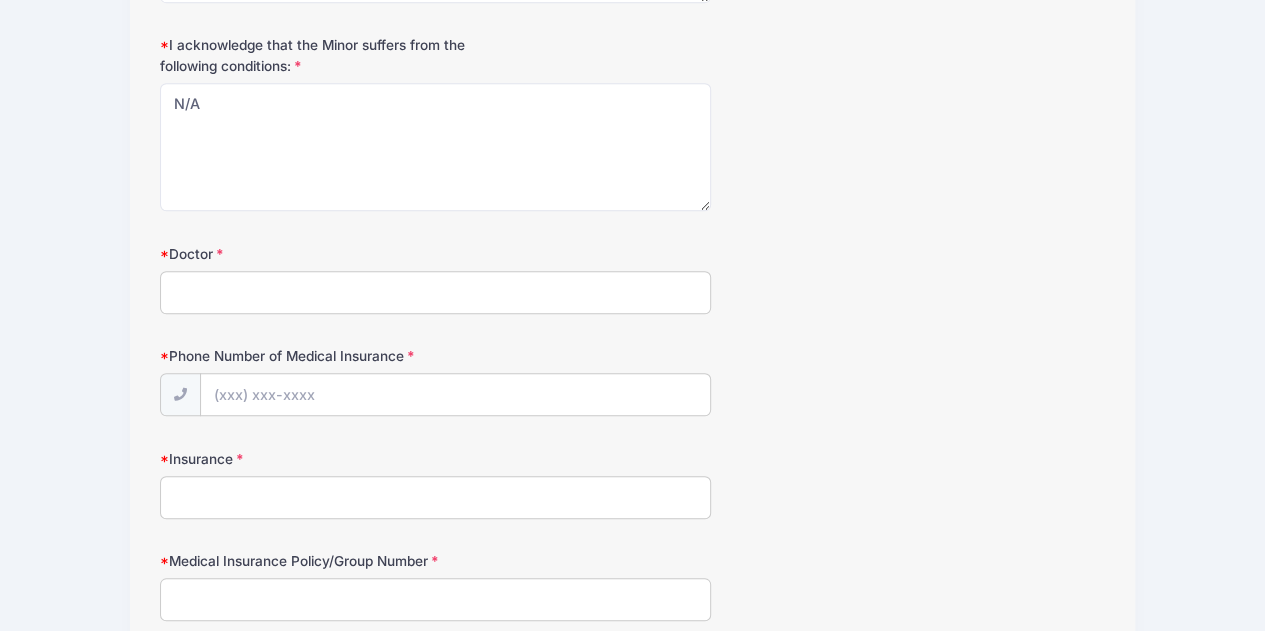 click on "Doctor" at bounding box center [436, 292] 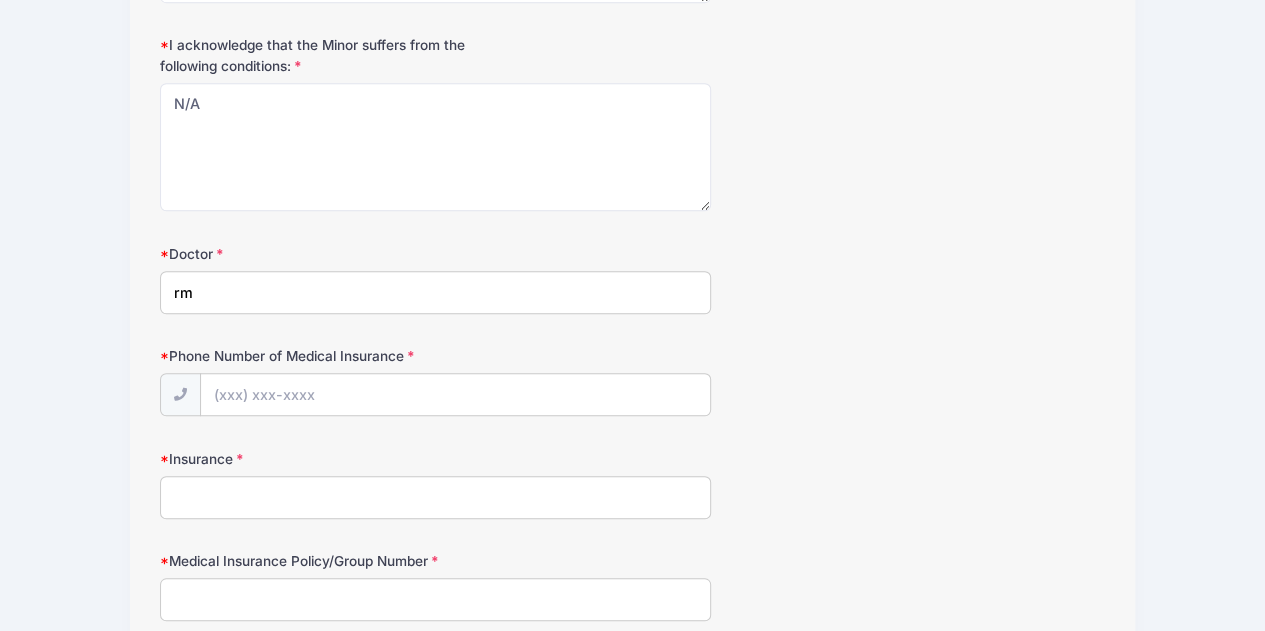 type on "r" 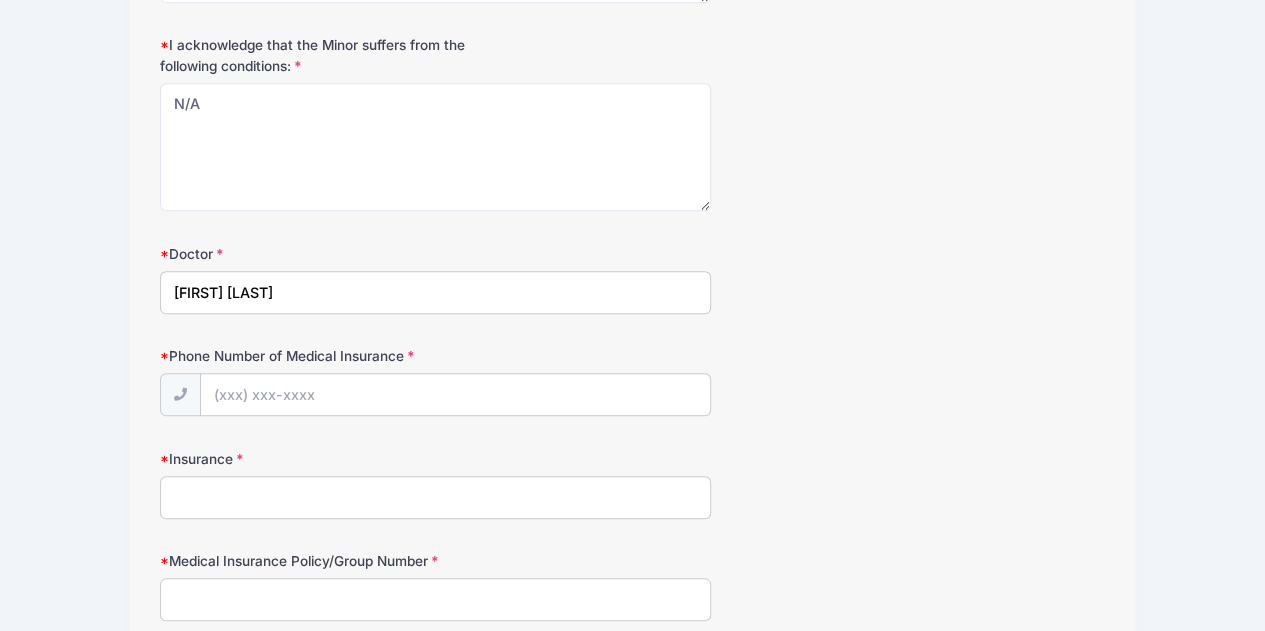type on "[FIRST] [LAST]" 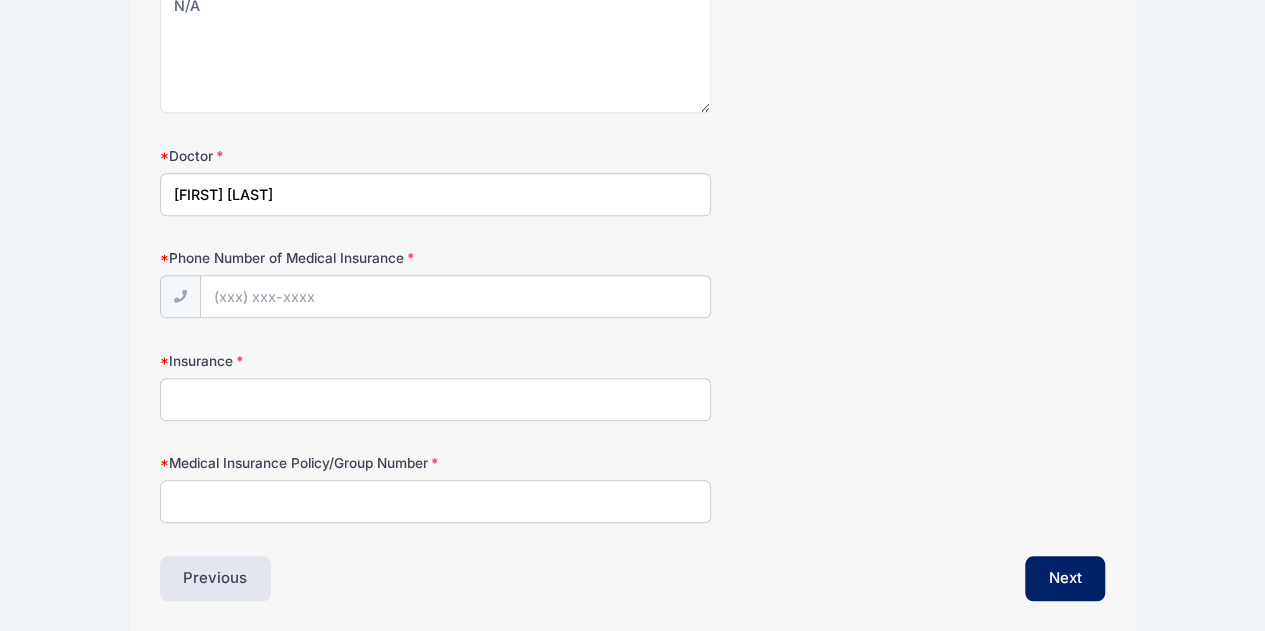 scroll, scrollTop: 836, scrollLeft: 0, axis: vertical 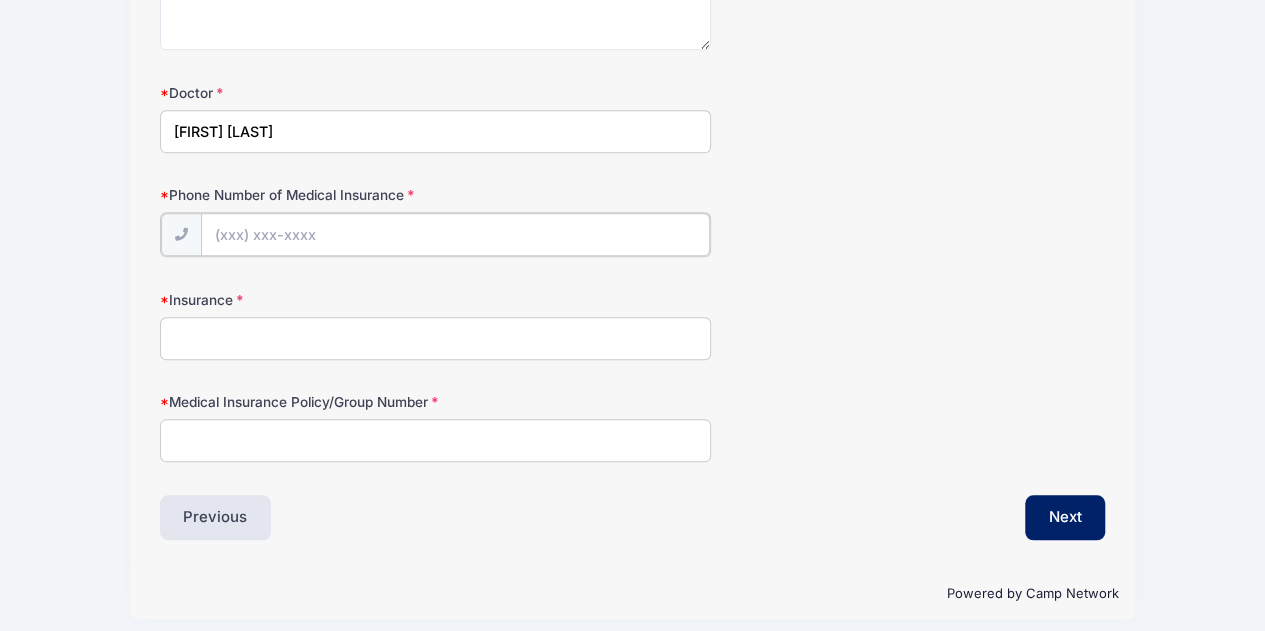 click on "Phone Number of Medical Insurance" at bounding box center (456, 234) 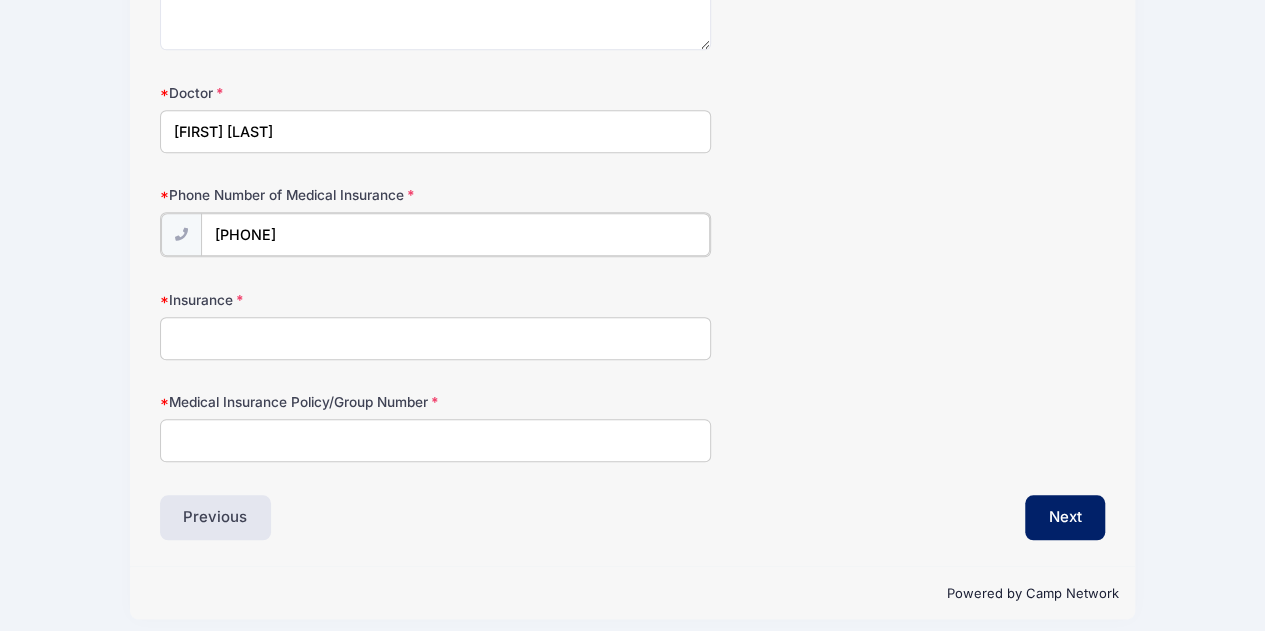type on "[PHONE]" 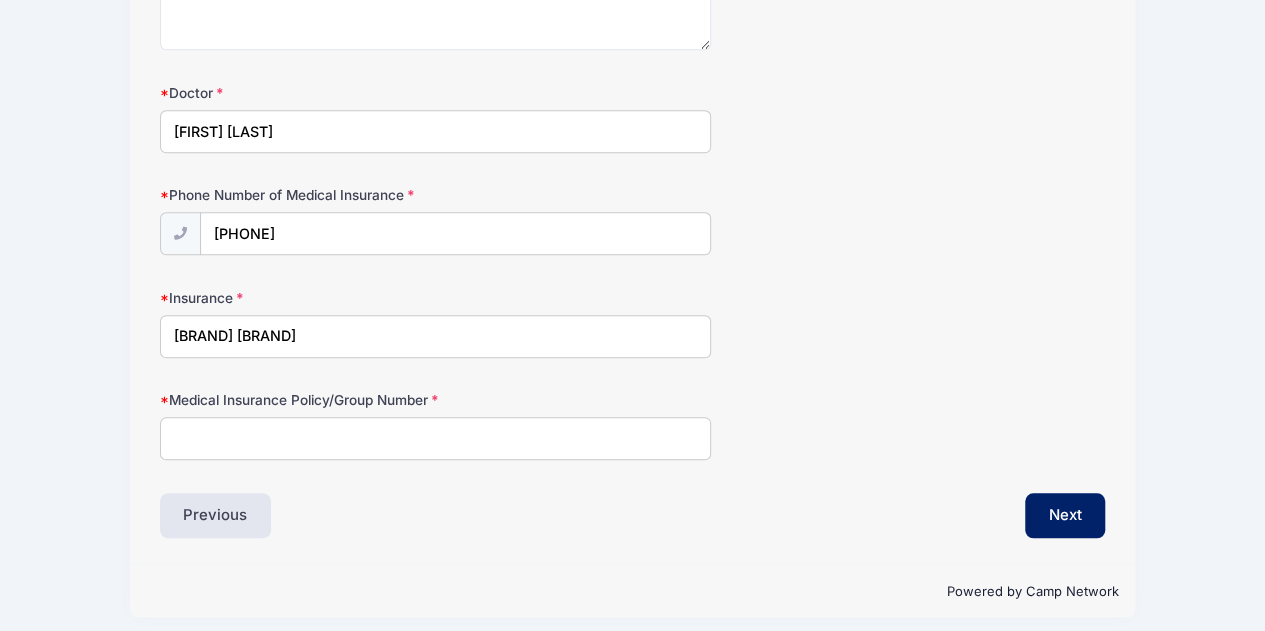 type on "[BRAND] [BRAND]" 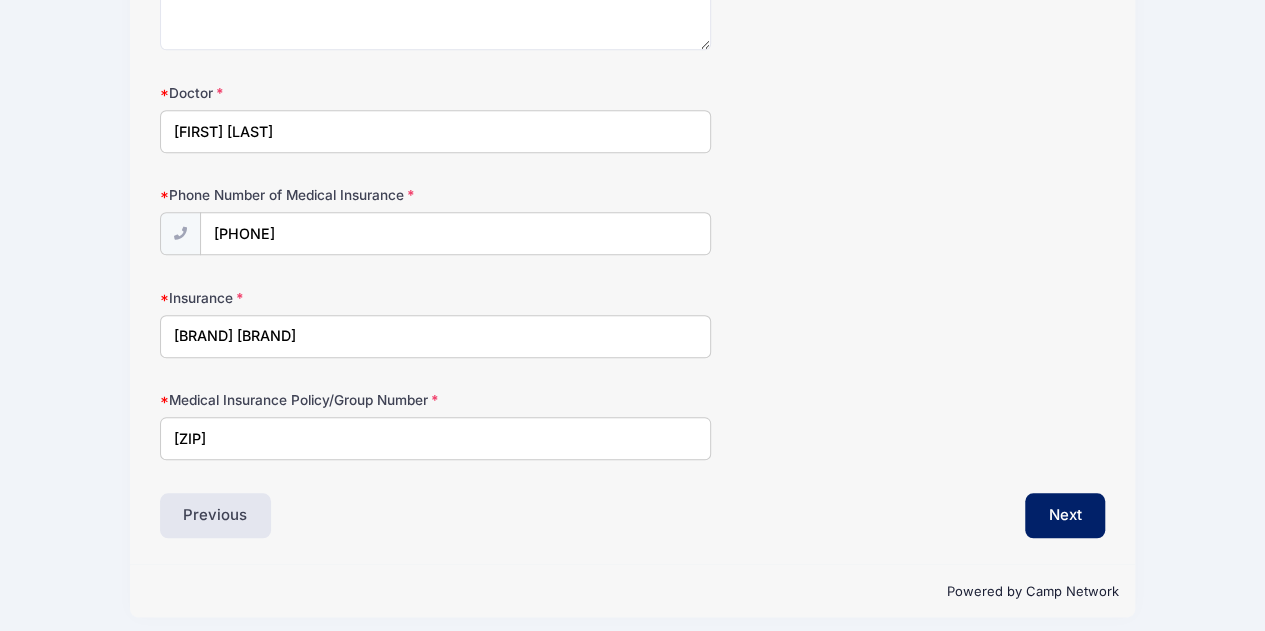 scroll, scrollTop: 842, scrollLeft: 0, axis: vertical 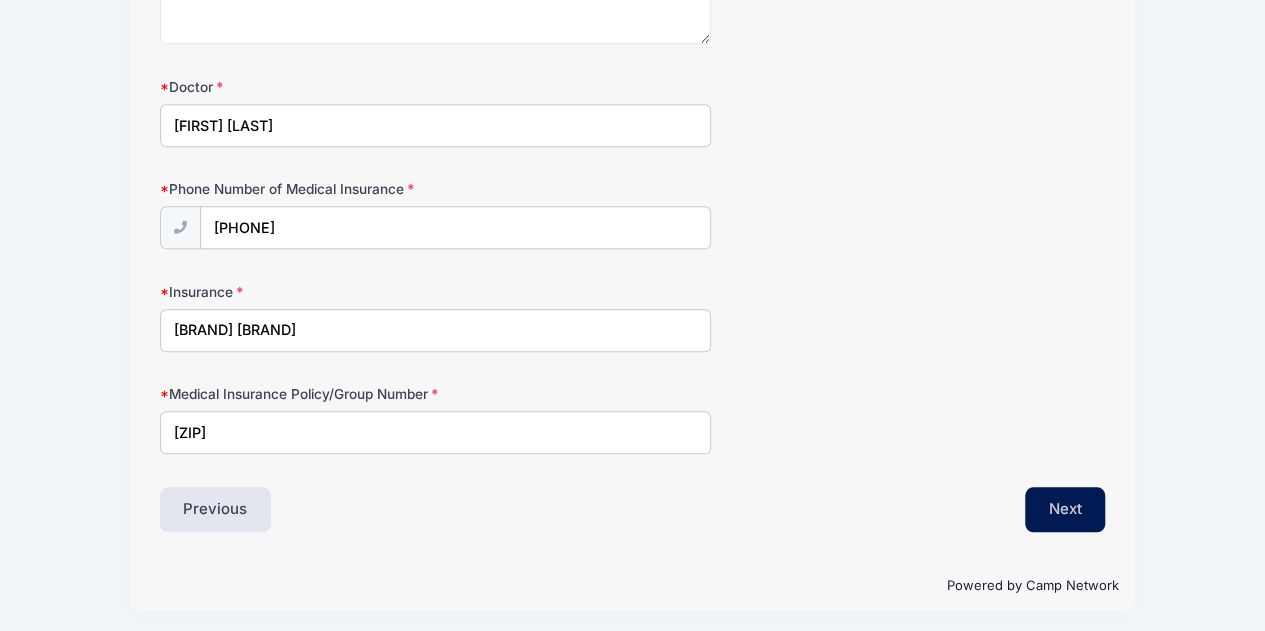 type on "[ZIP]" 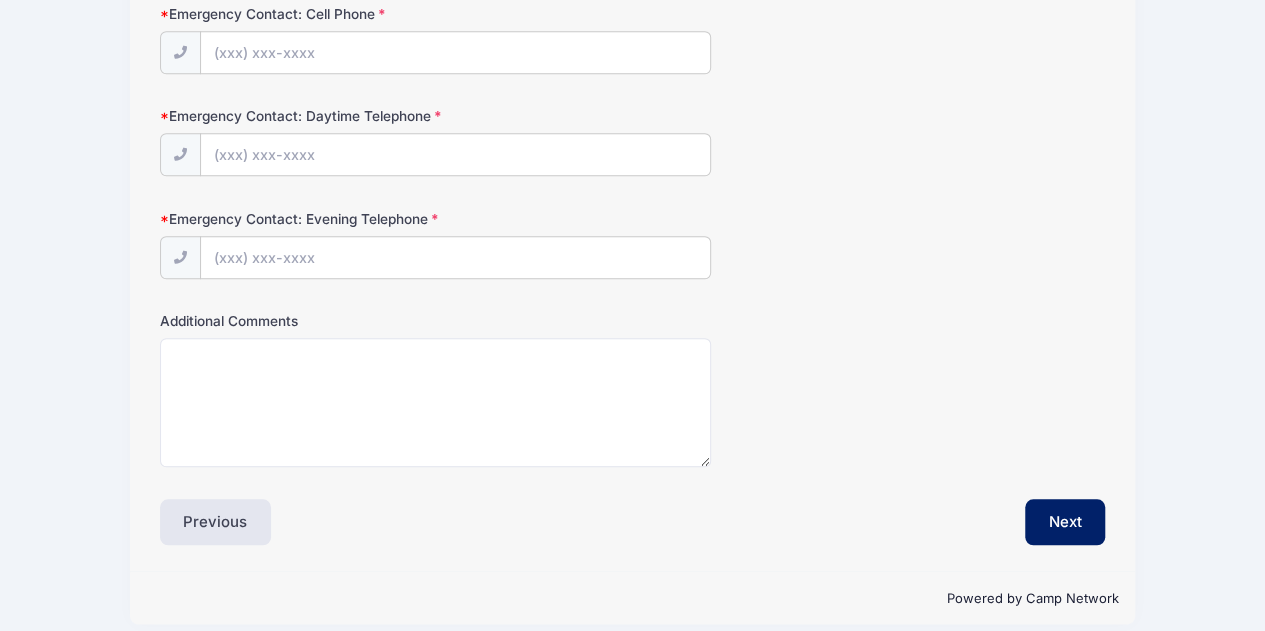 scroll, scrollTop: 474, scrollLeft: 0, axis: vertical 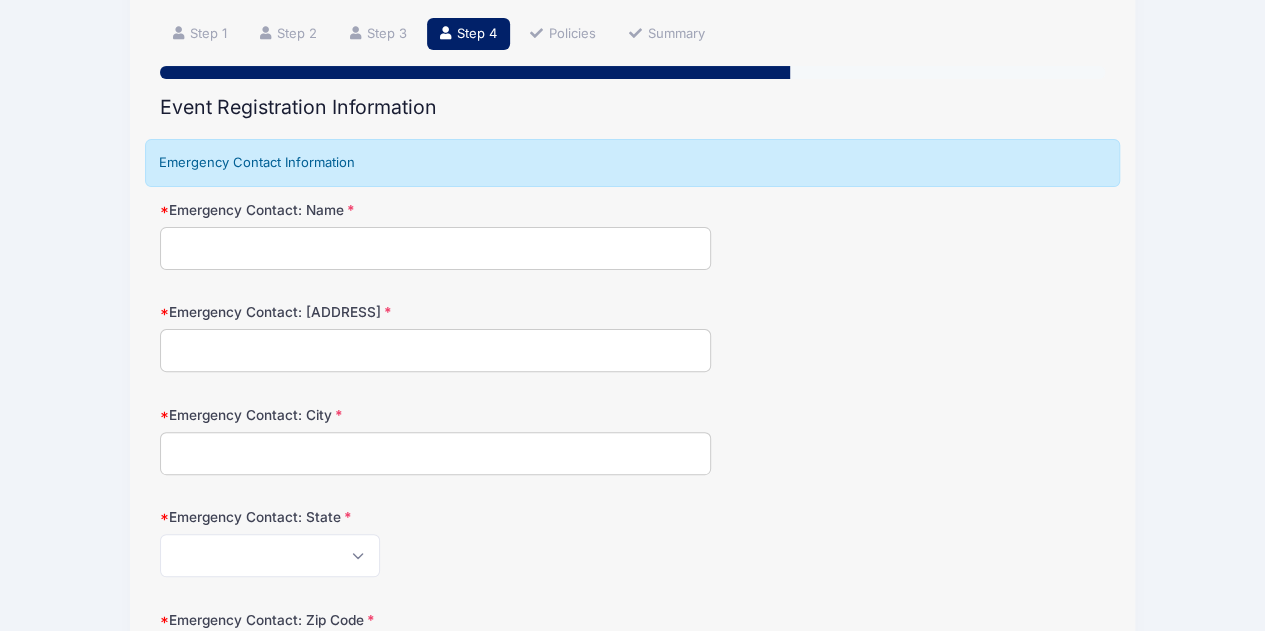 click on "Emergency Contact: Name" at bounding box center [436, 248] 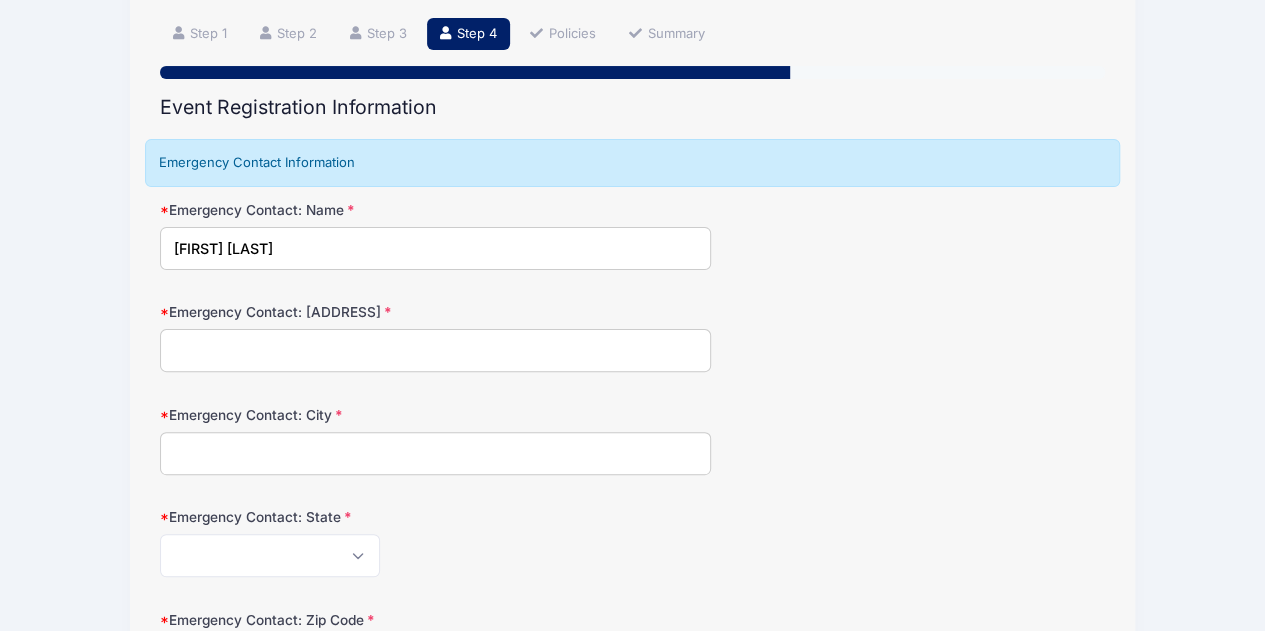 type on "[ADDRESS]" 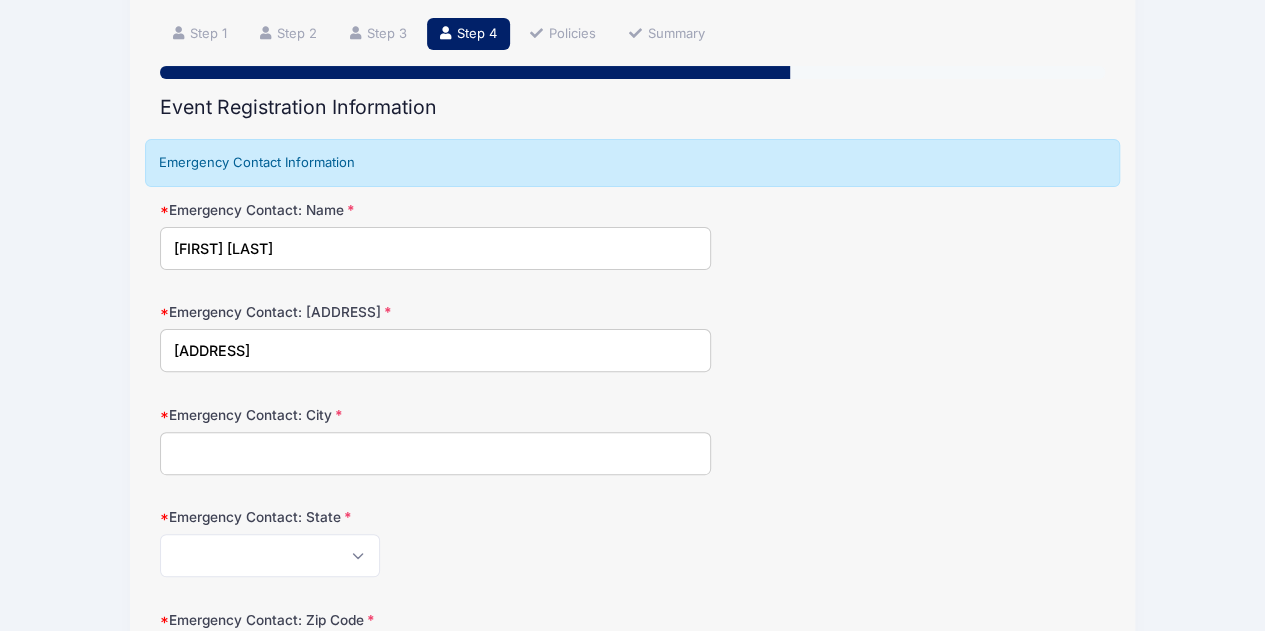 type on "[CITY]" 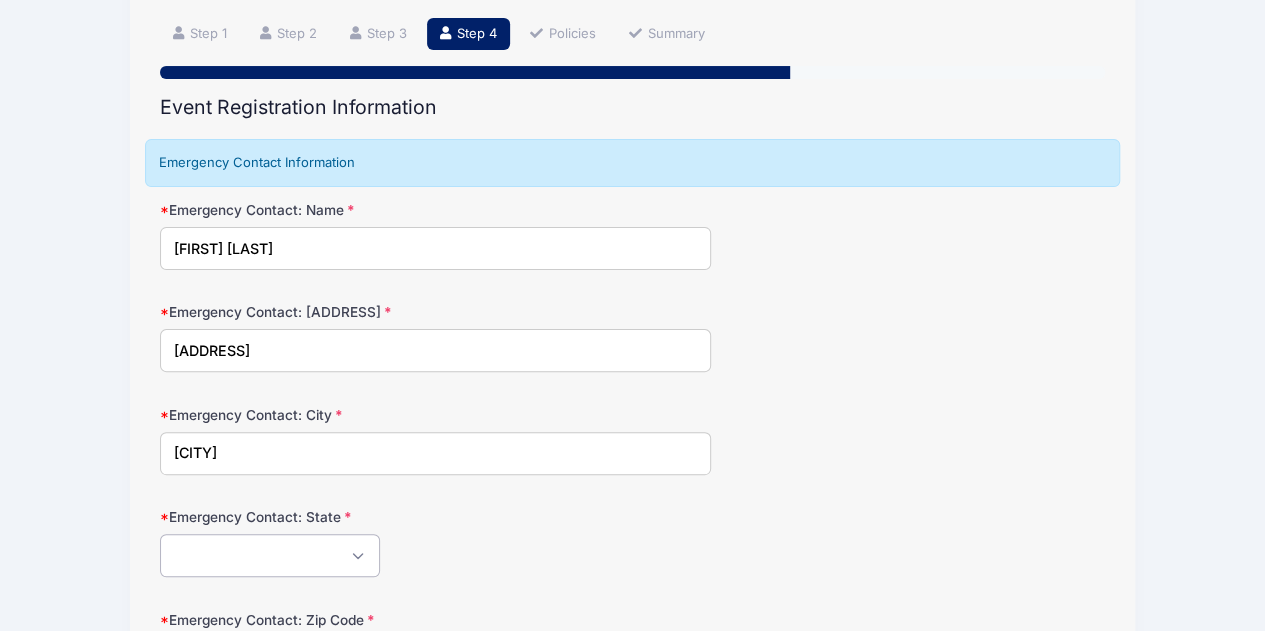 select on "DE" 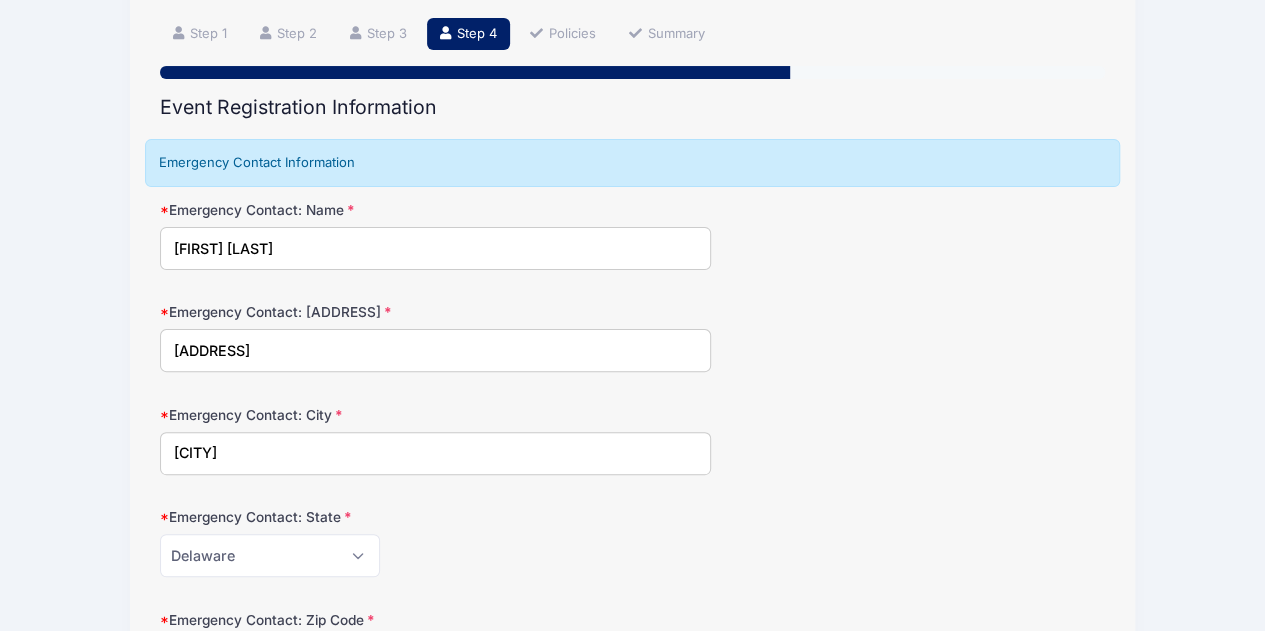 type on "19803" 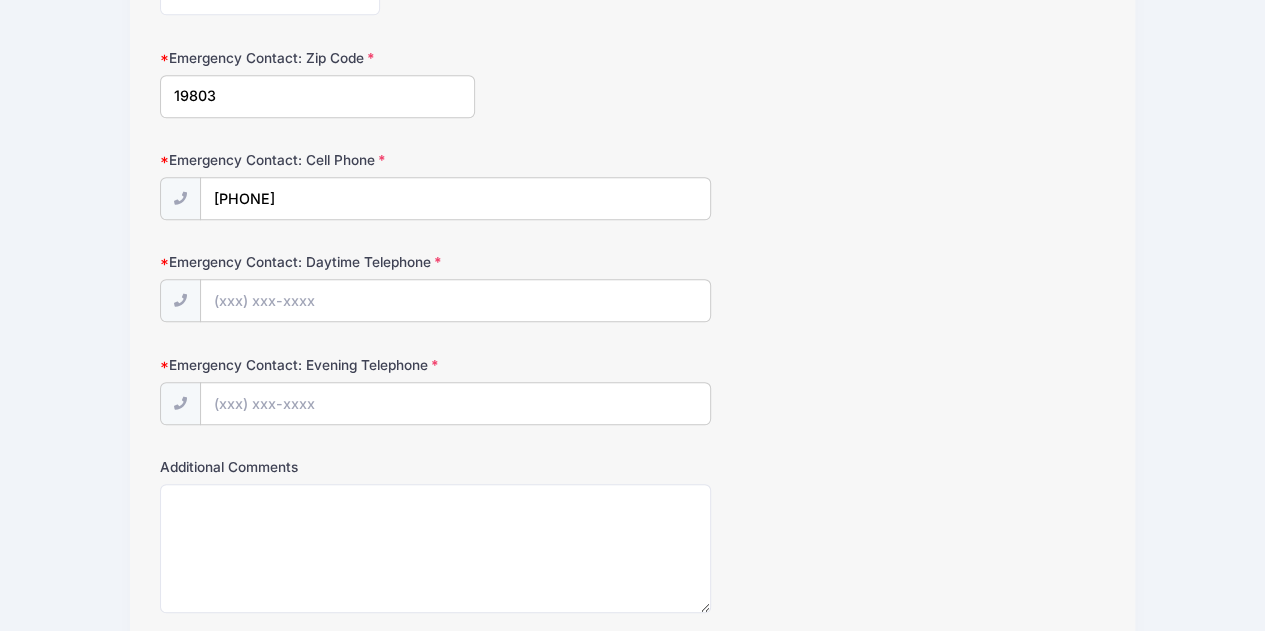 scroll, scrollTop: 737, scrollLeft: 0, axis: vertical 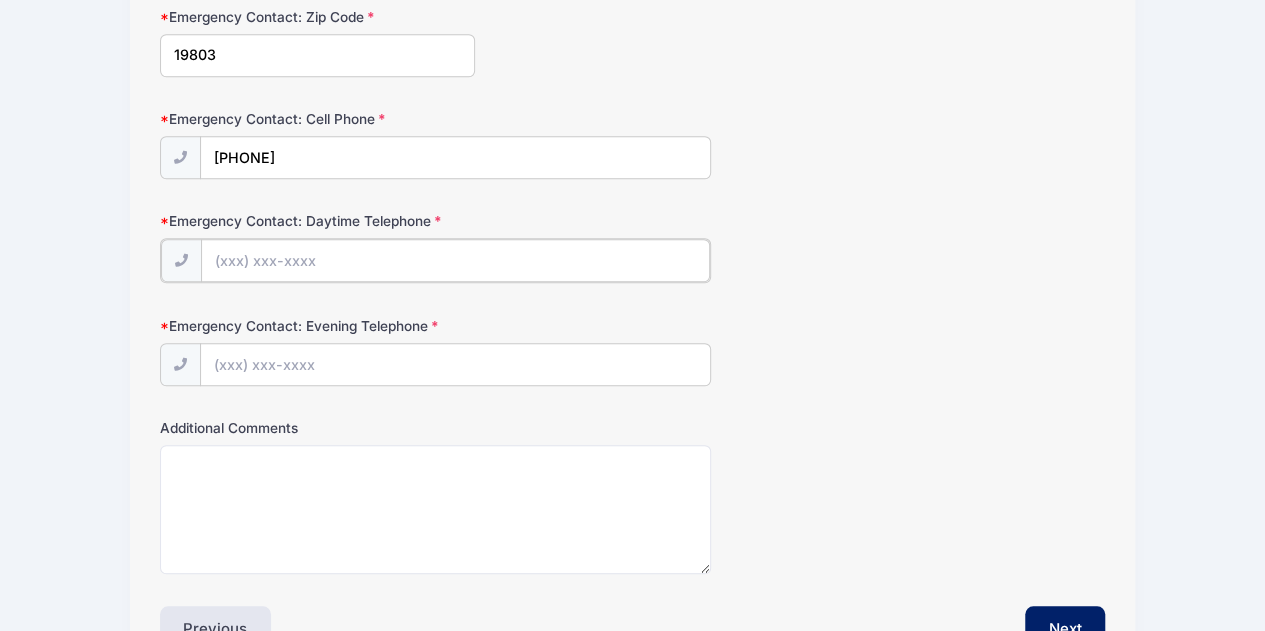 click on "Emergency Contact: Daytime Telephone" at bounding box center [456, 260] 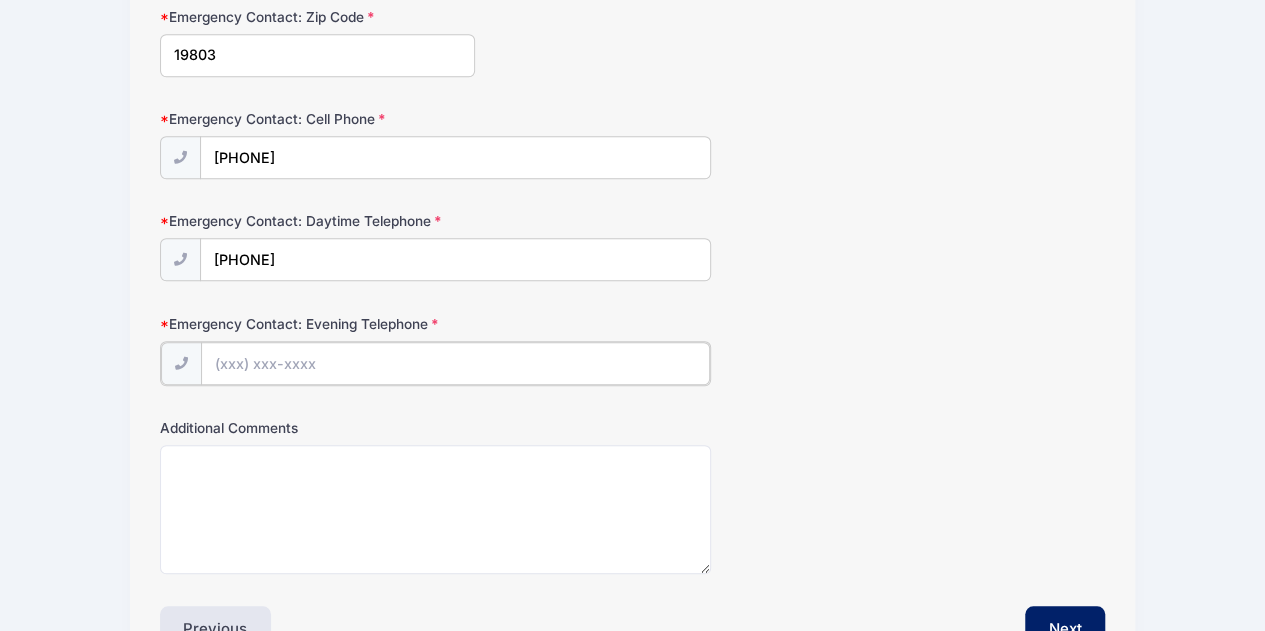 click on "Emergency Contact: Evening Telephone" at bounding box center (456, 363) 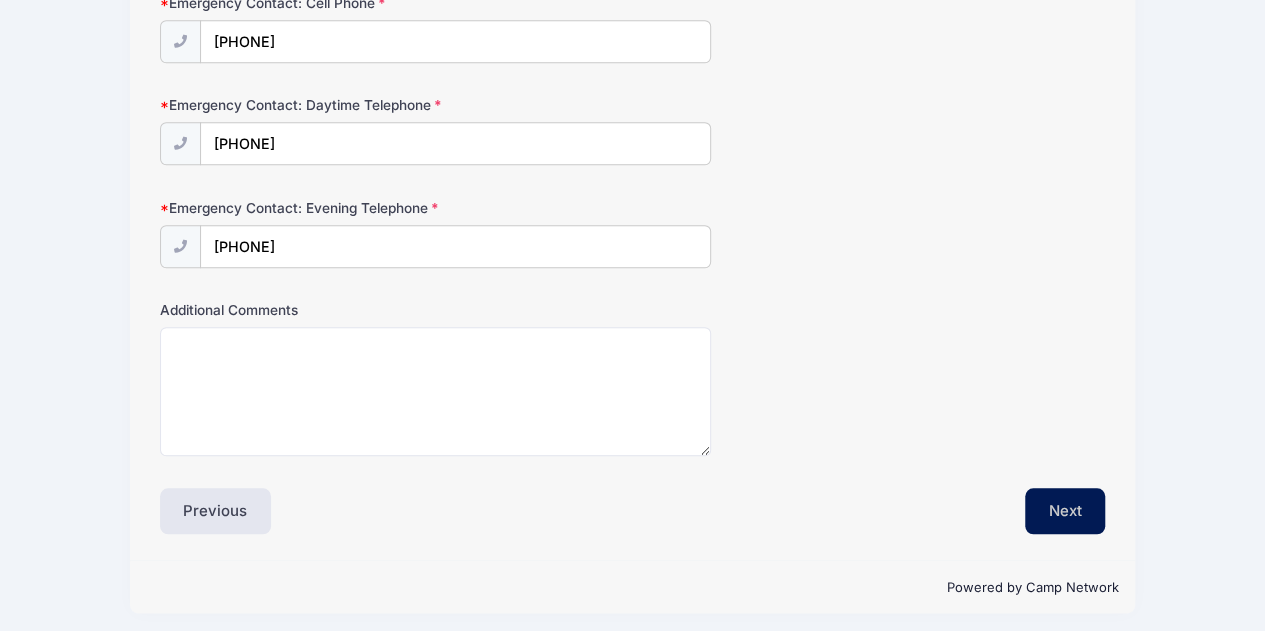 click on "Next" at bounding box center (1065, 511) 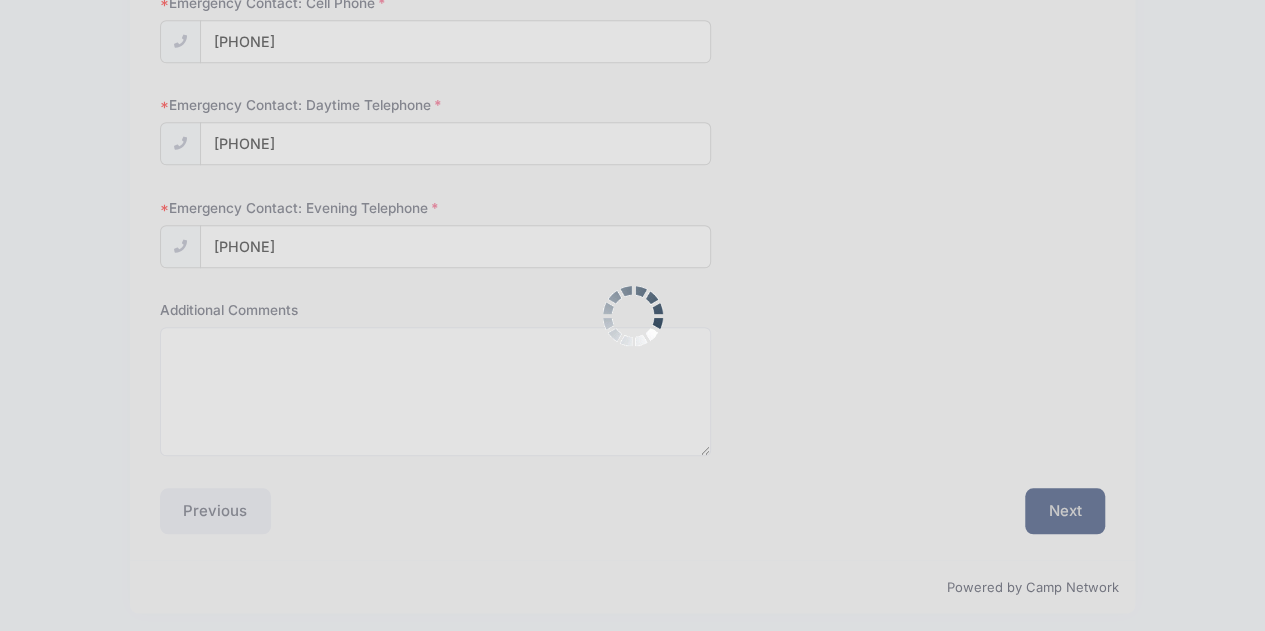 scroll, scrollTop: 277, scrollLeft: 0, axis: vertical 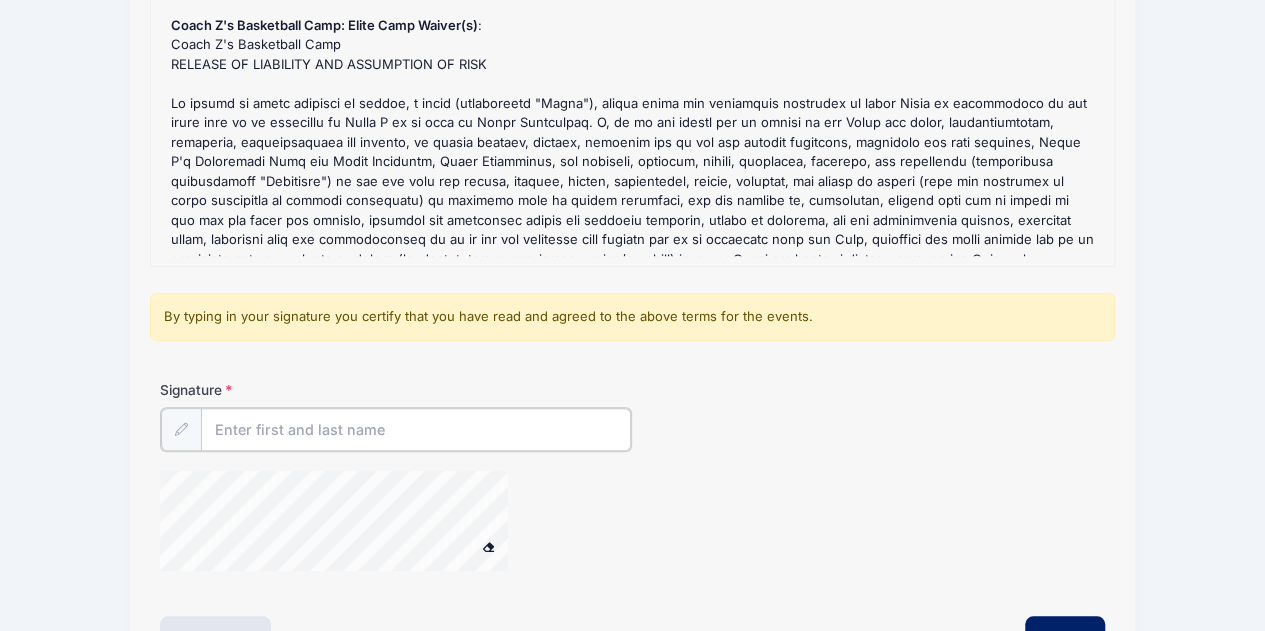 click on "Signature" at bounding box center (416, 429) 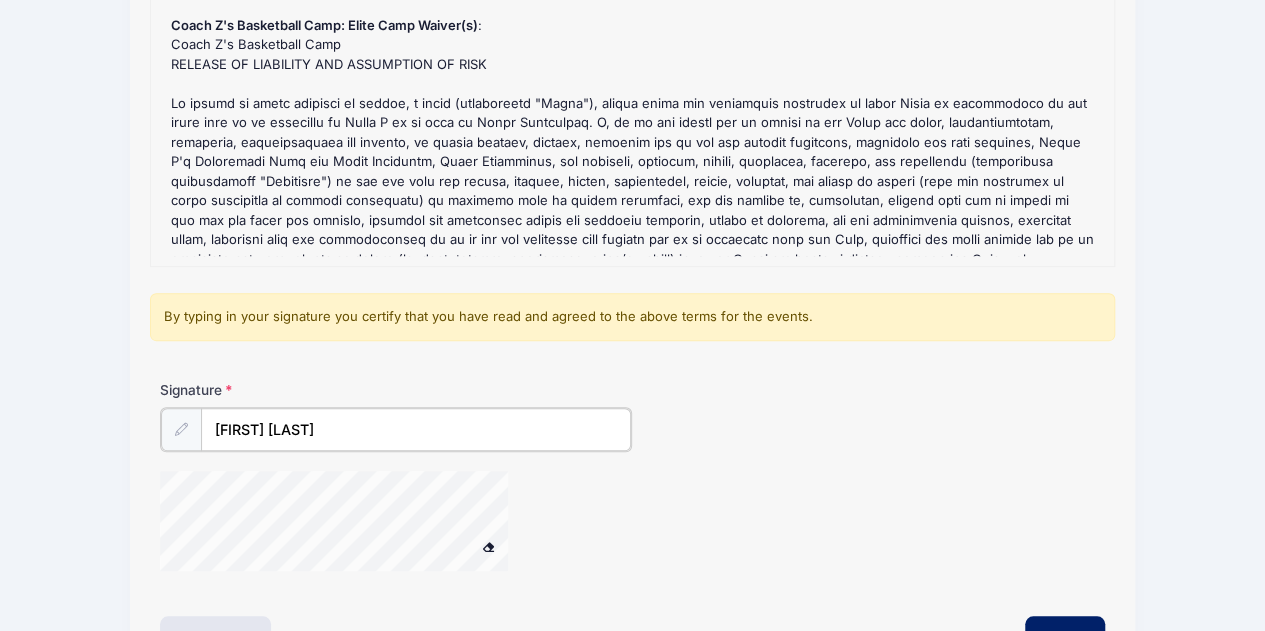 scroll, scrollTop: 446, scrollLeft: 0, axis: vertical 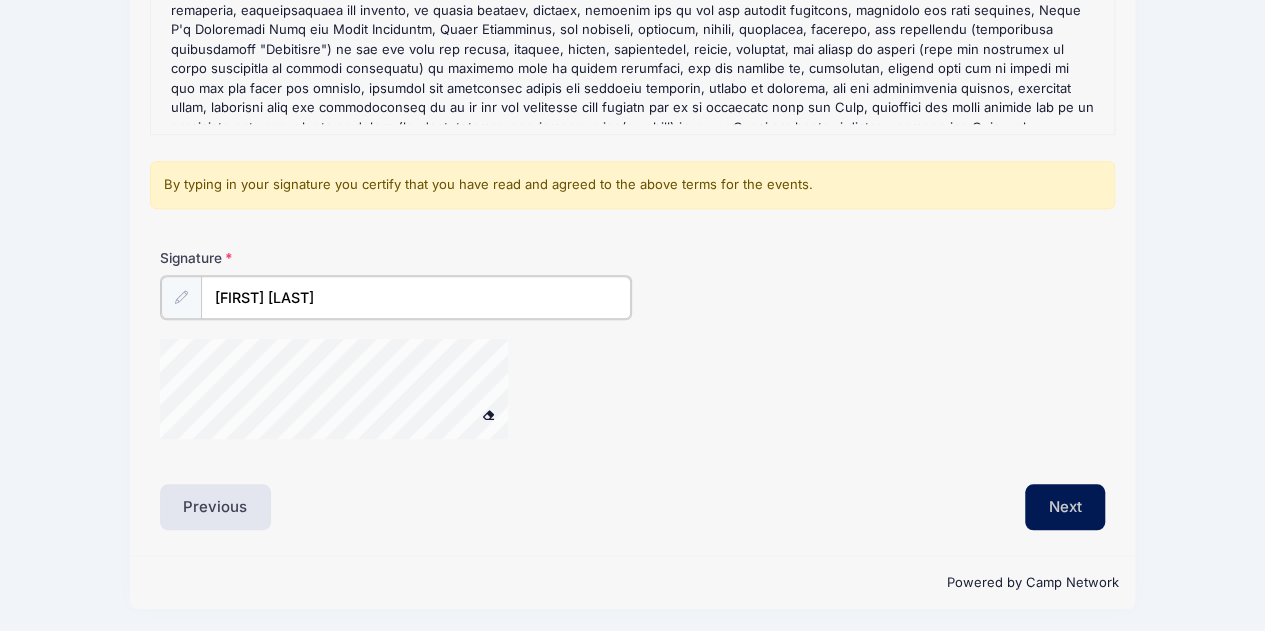 type on "[FIRST] [LAST]" 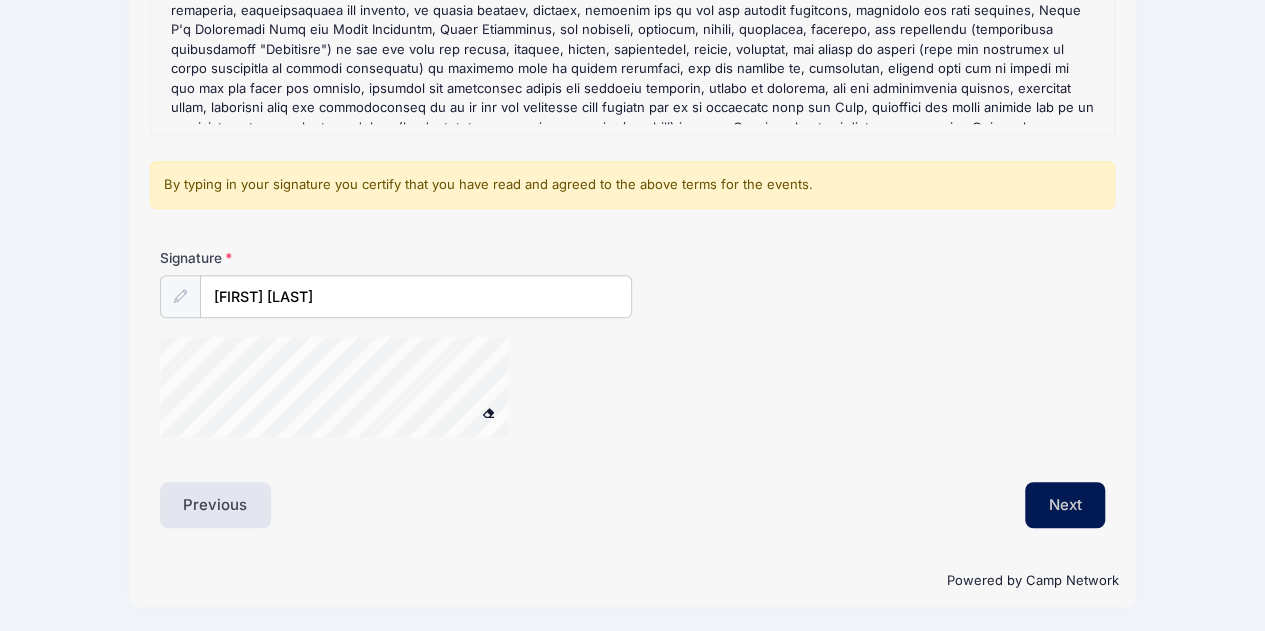 click on "Next" at bounding box center [1065, 505] 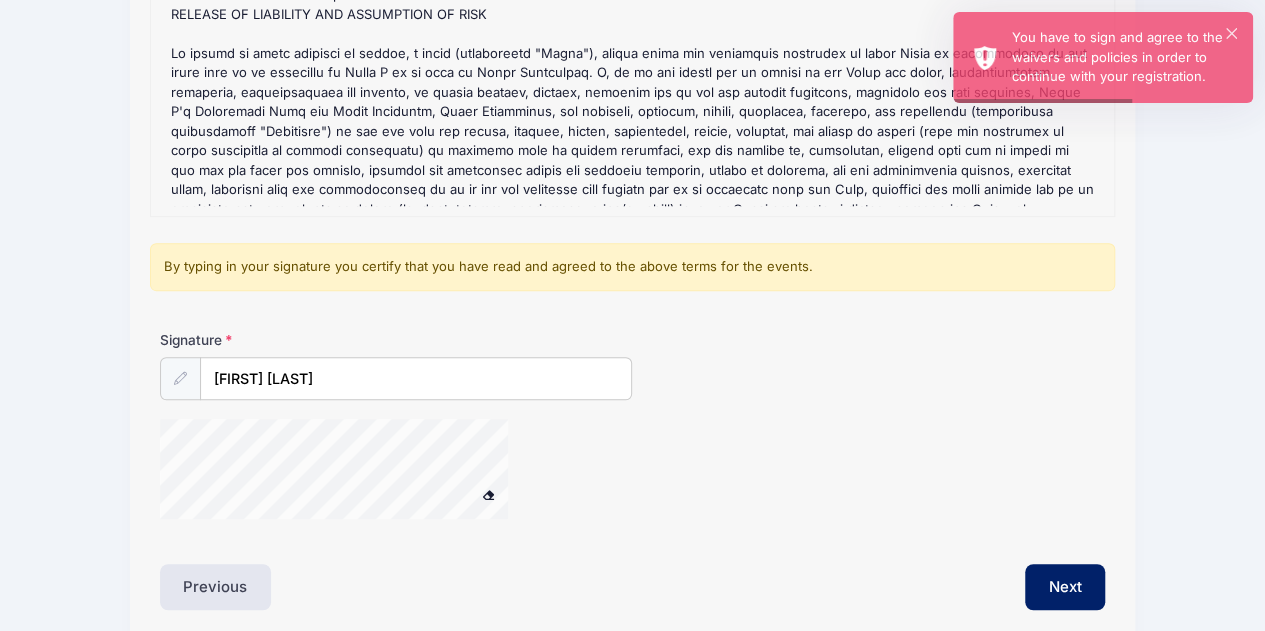 scroll, scrollTop: 362, scrollLeft: 0, axis: vertical 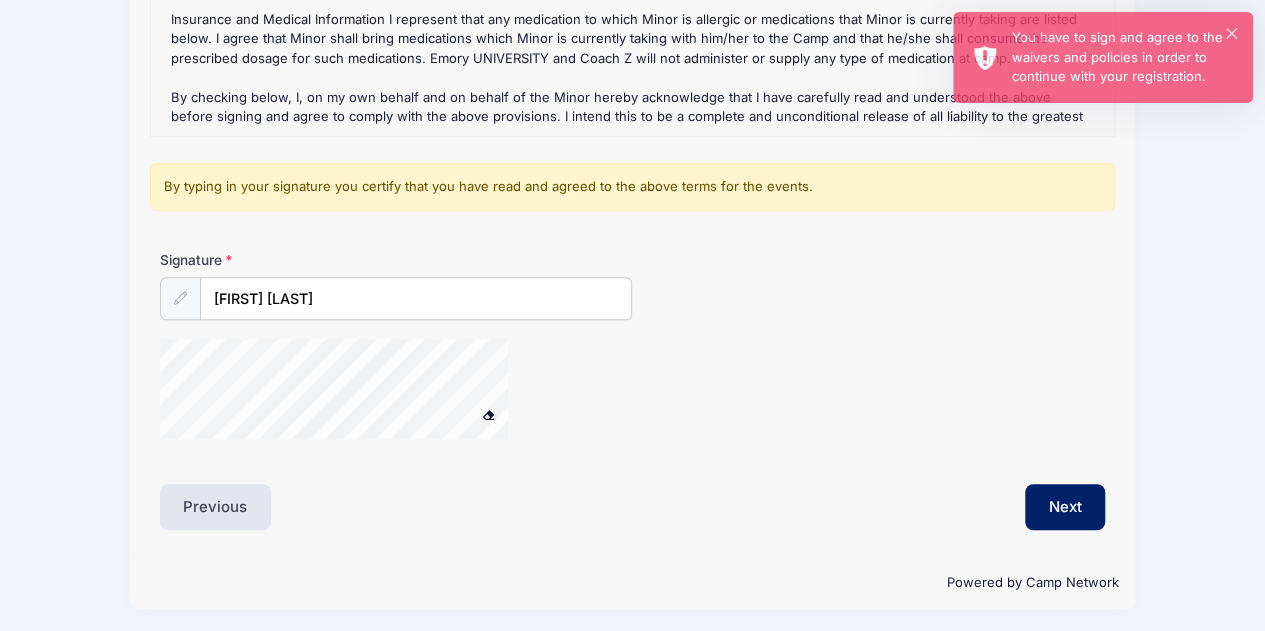 click on "Coach Z's Basketball Camp: Elite Camp Refund Policy :
REFUNDS AND PAYMENT POLICIES
Full Payment is due at the time of on line registration.
Once camp begins, there are no refunds.
Coach Z's Basketball Camp: Elite Camp Waiver(s) :
Coach Z's Basketball Camp
RELEASE OF LIABILITY AND ASSUMPTION OF RISK
Camp Rules. I further acknowledge and understand that Emory University and Coach Z have established rules and regulations pertaining to conduct, behavior and activities of all Camp participants by which Minor and I agree to abide during the Camp), and that Minor and I will be responsible for his/her/my failure to abide by those rules and regulations.  Minor and I understand that violation of the rules can result in dismissal from Camp.
By typing in your signature you certify that you have read and agreed to the above terms for the events." at bounding box center (633, 136) 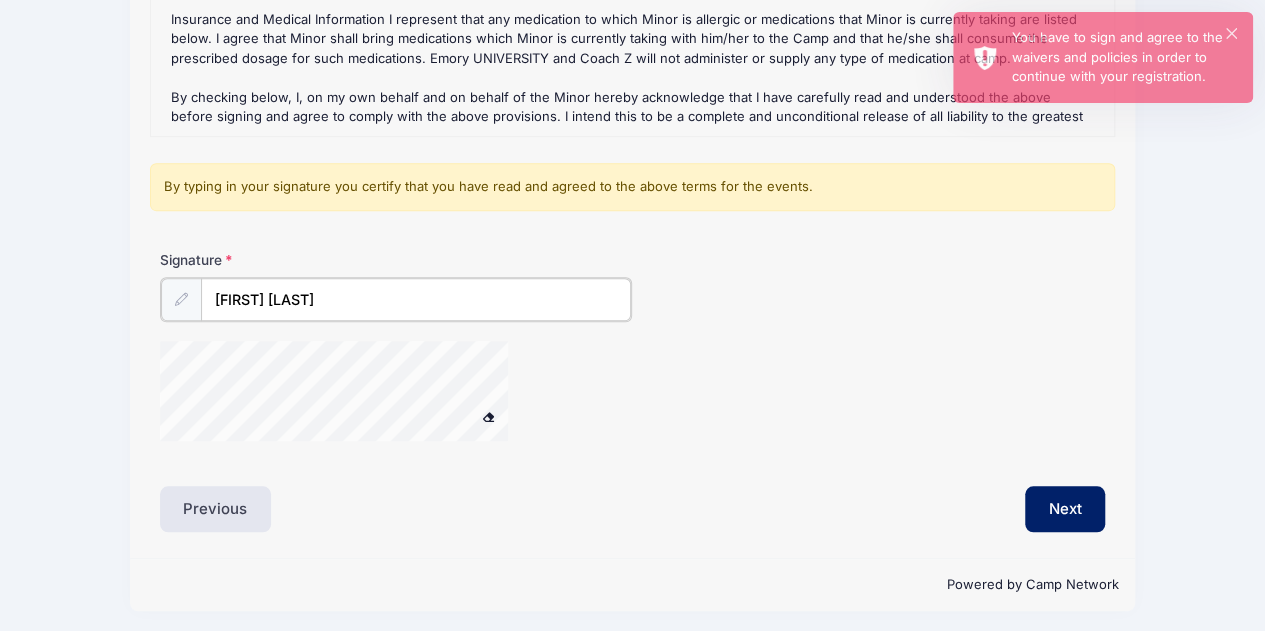 click on "[FIRST] [LAST]" at bounding box center [416, 299] 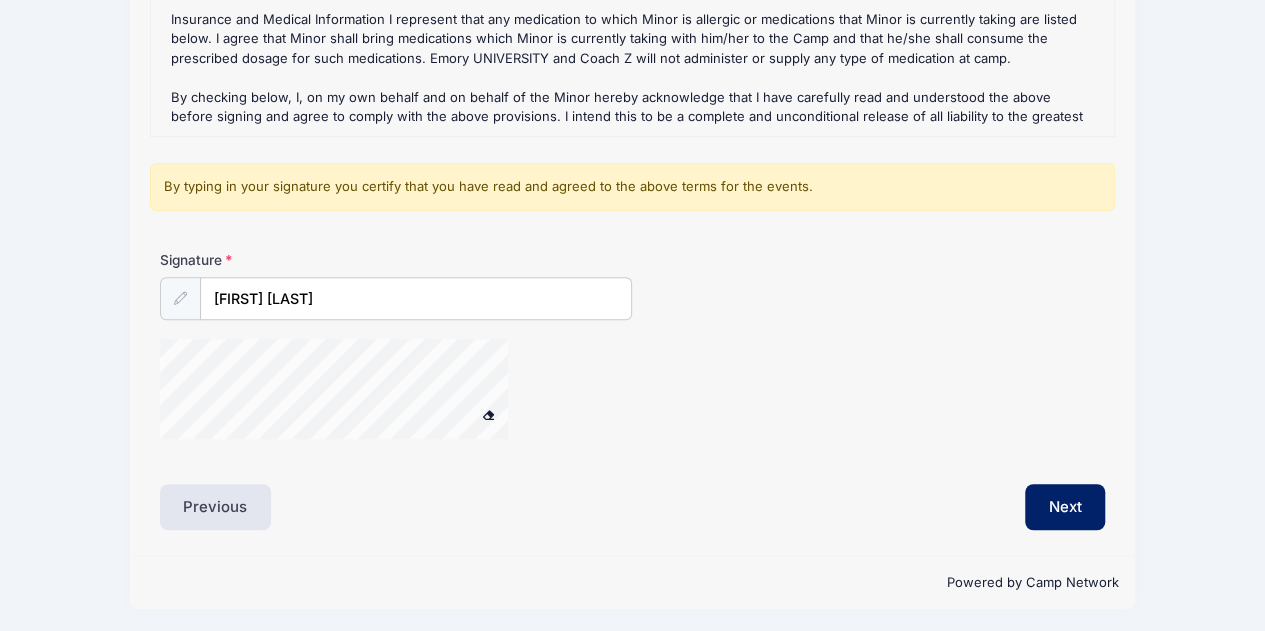 click at bounding box center (489, 415) 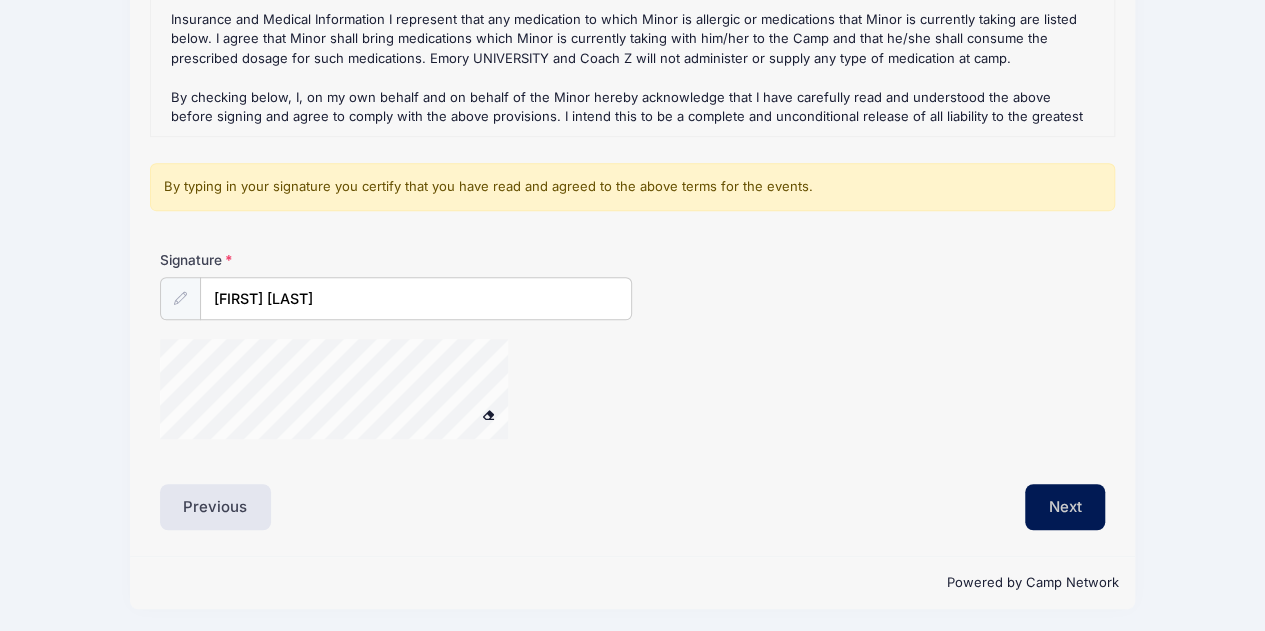 click on "Next" at bounding box center (1065, 507) 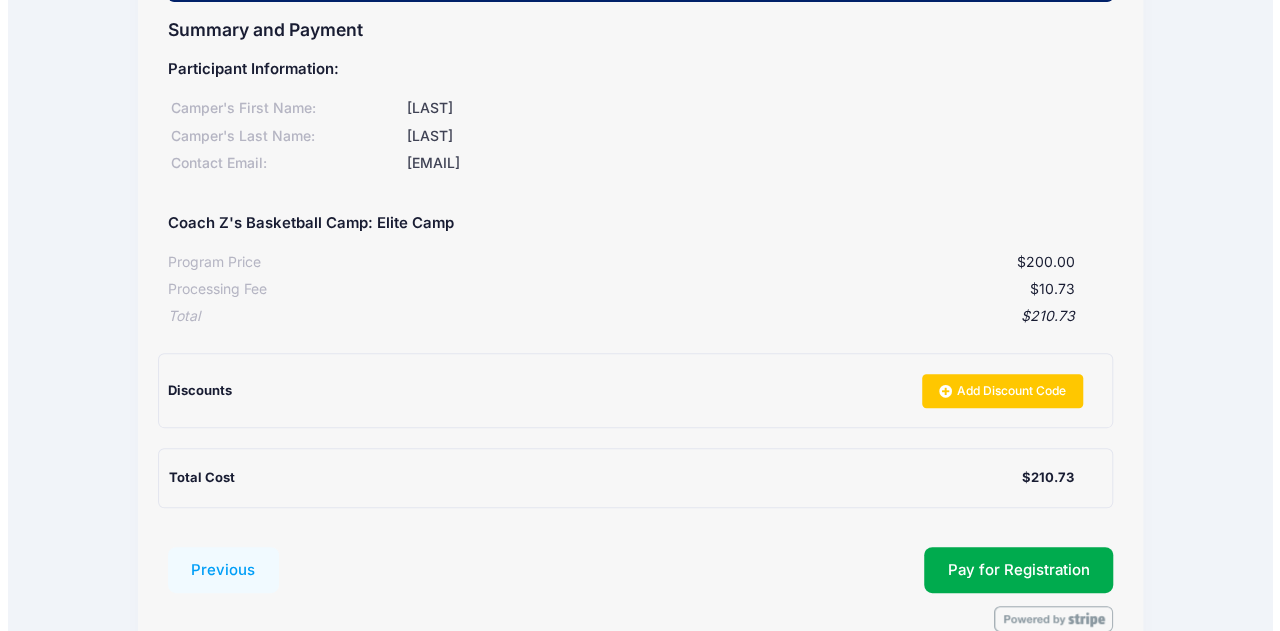 scroll, scrollTop: 315, scrollLeft: 0, axis: vertical 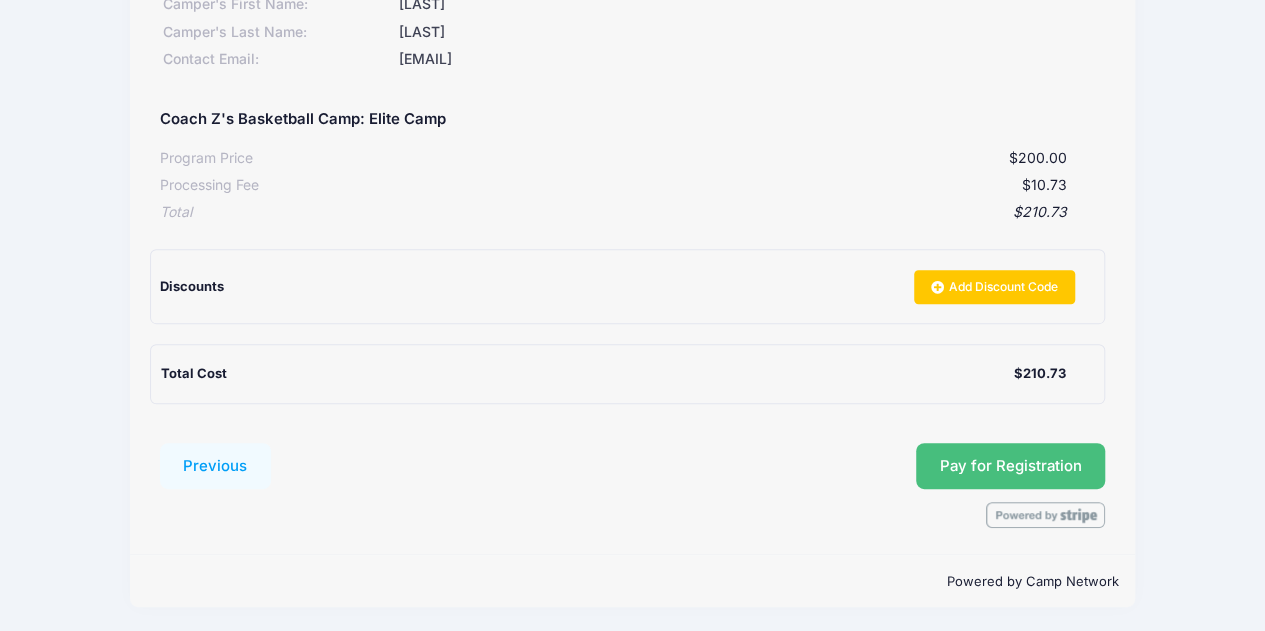 click on "Pay for Registration" at bounding box center (1011, 466) 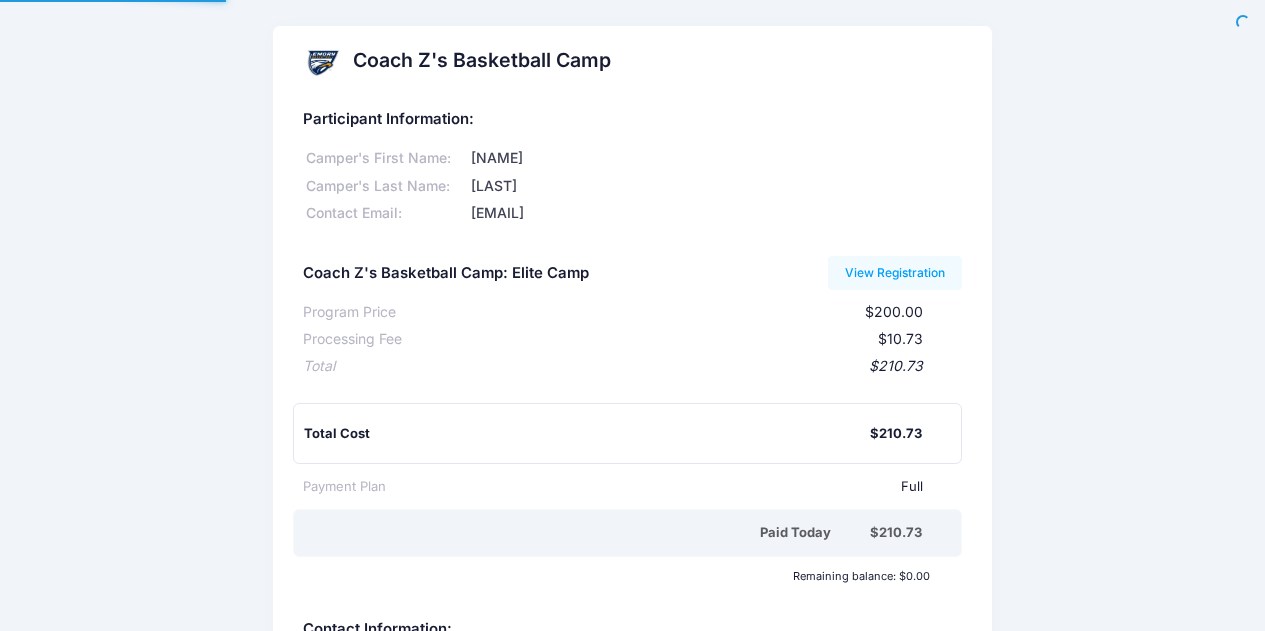 scroll, scrollTop: 0, scrollLeft: 0, axis: both 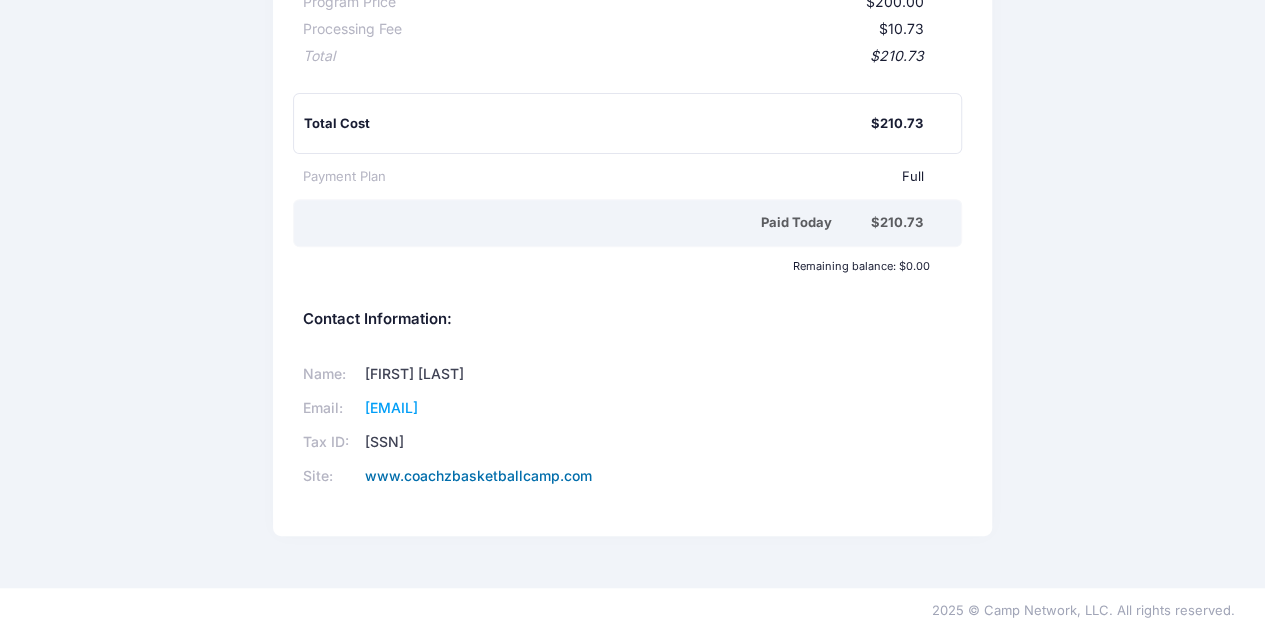 click on "www.coachzbasketballcamp.com" at bounding box center [478, 475] 